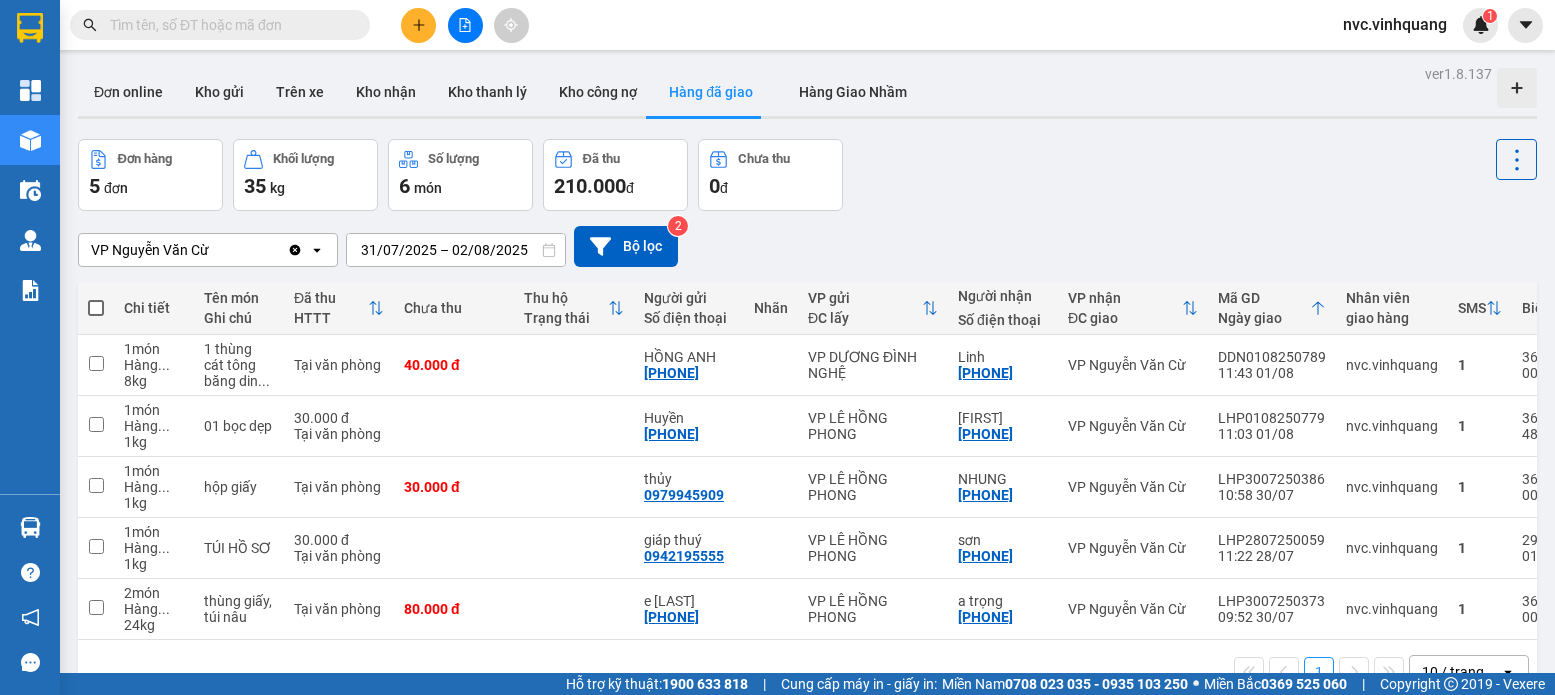 scroll, scrollTop: 0, scrollLeft: 0, axis: both 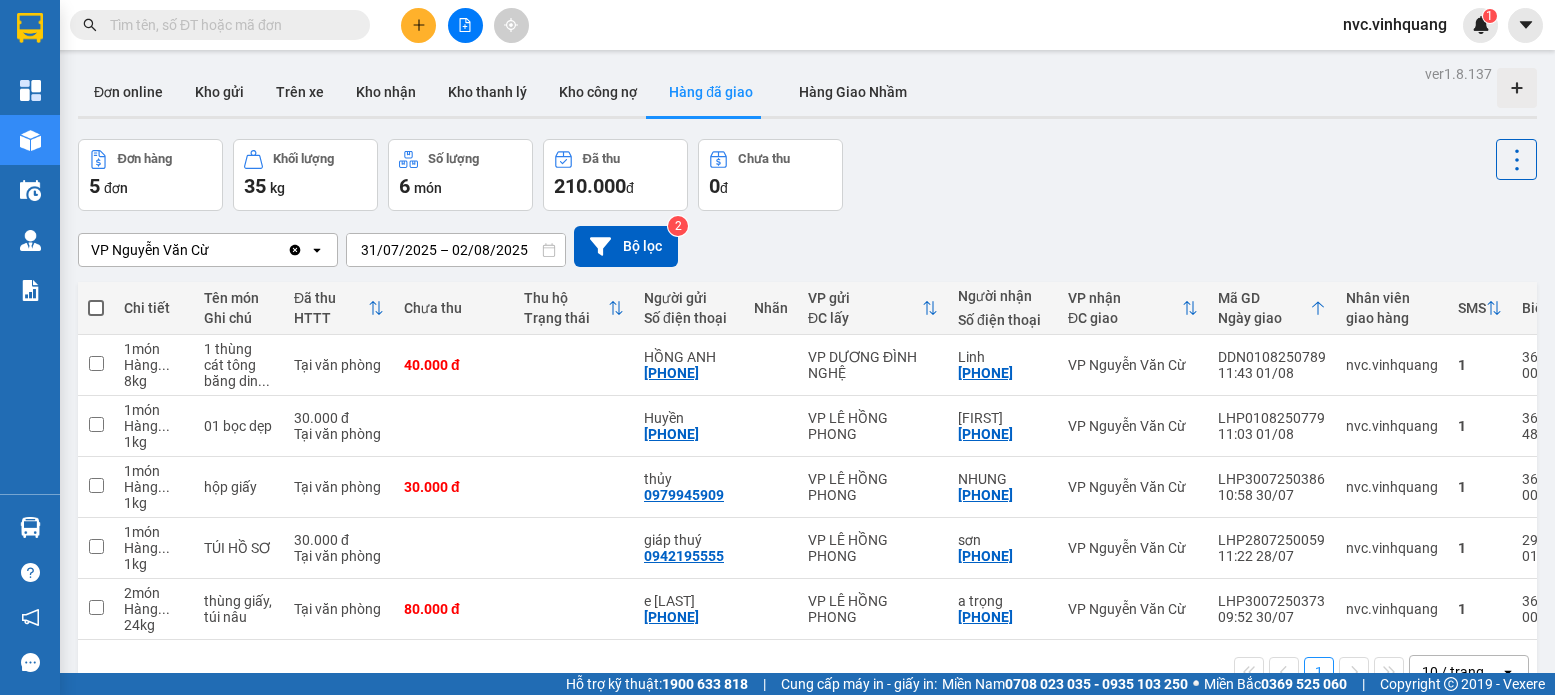 click at bounding box center [465, 25] 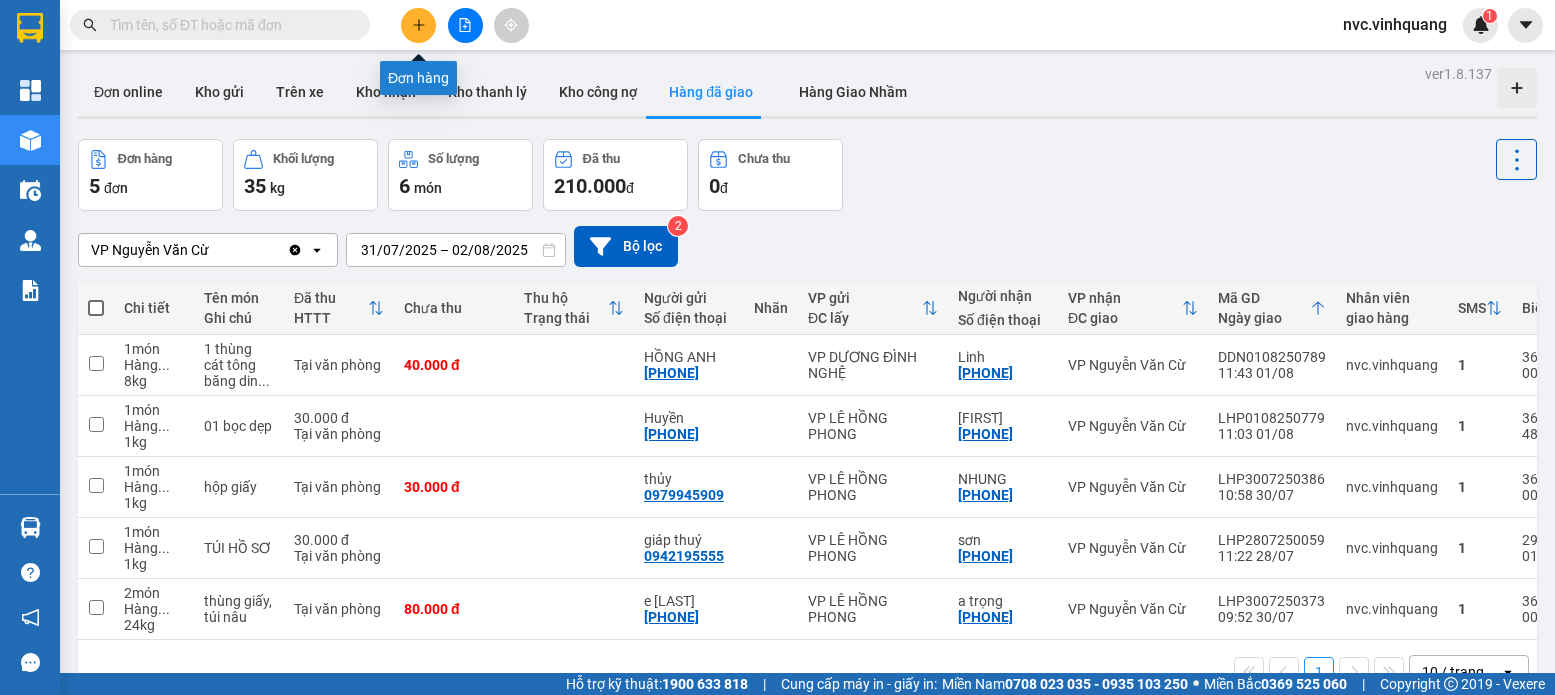 click 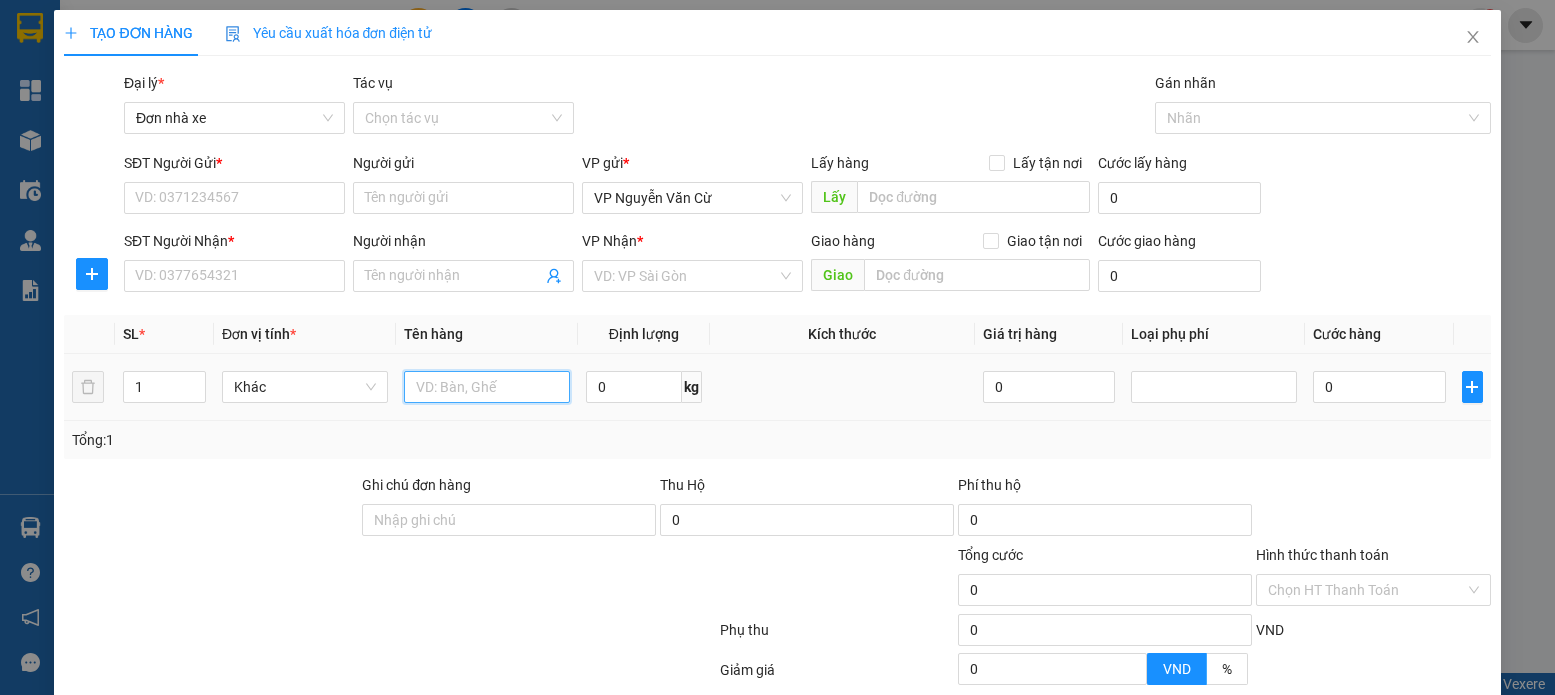 click at bounding box center (487, 387) 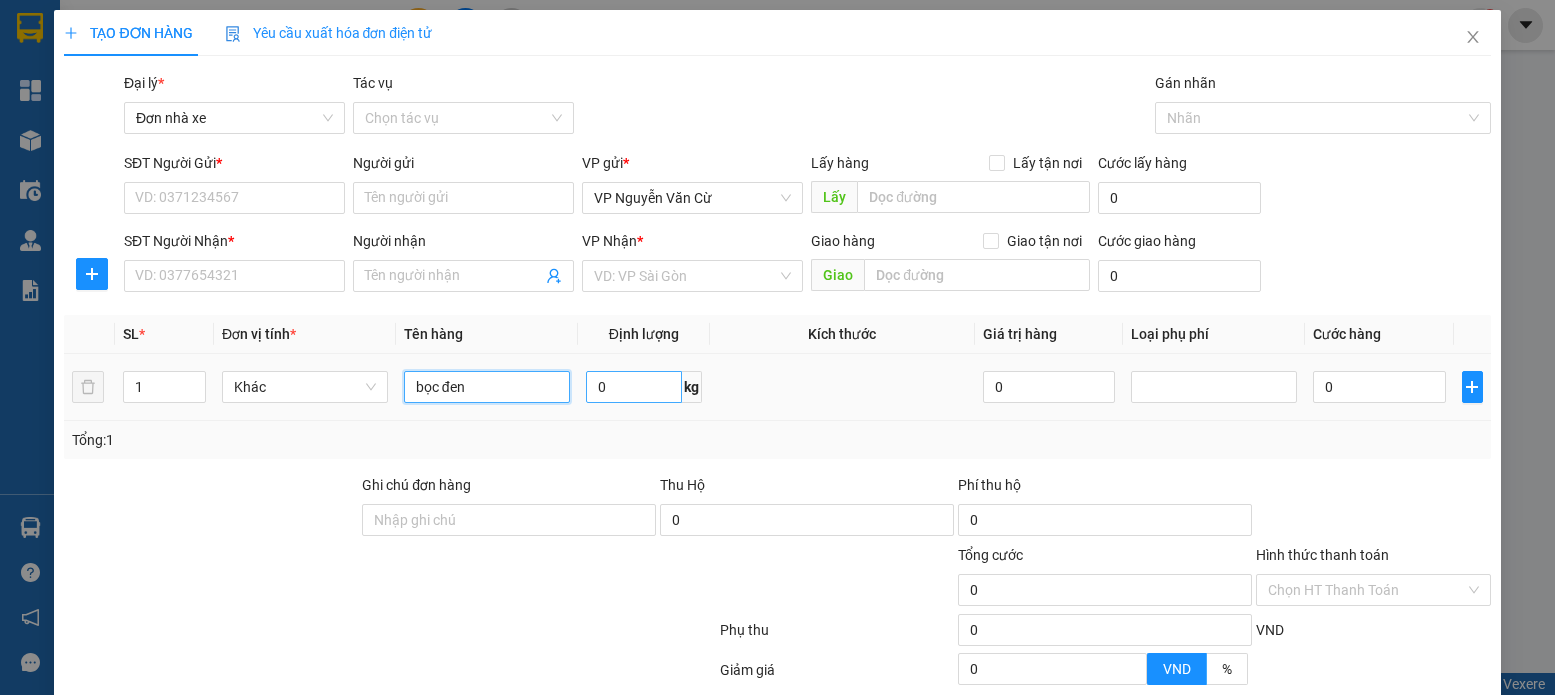 type on "bọc đen" 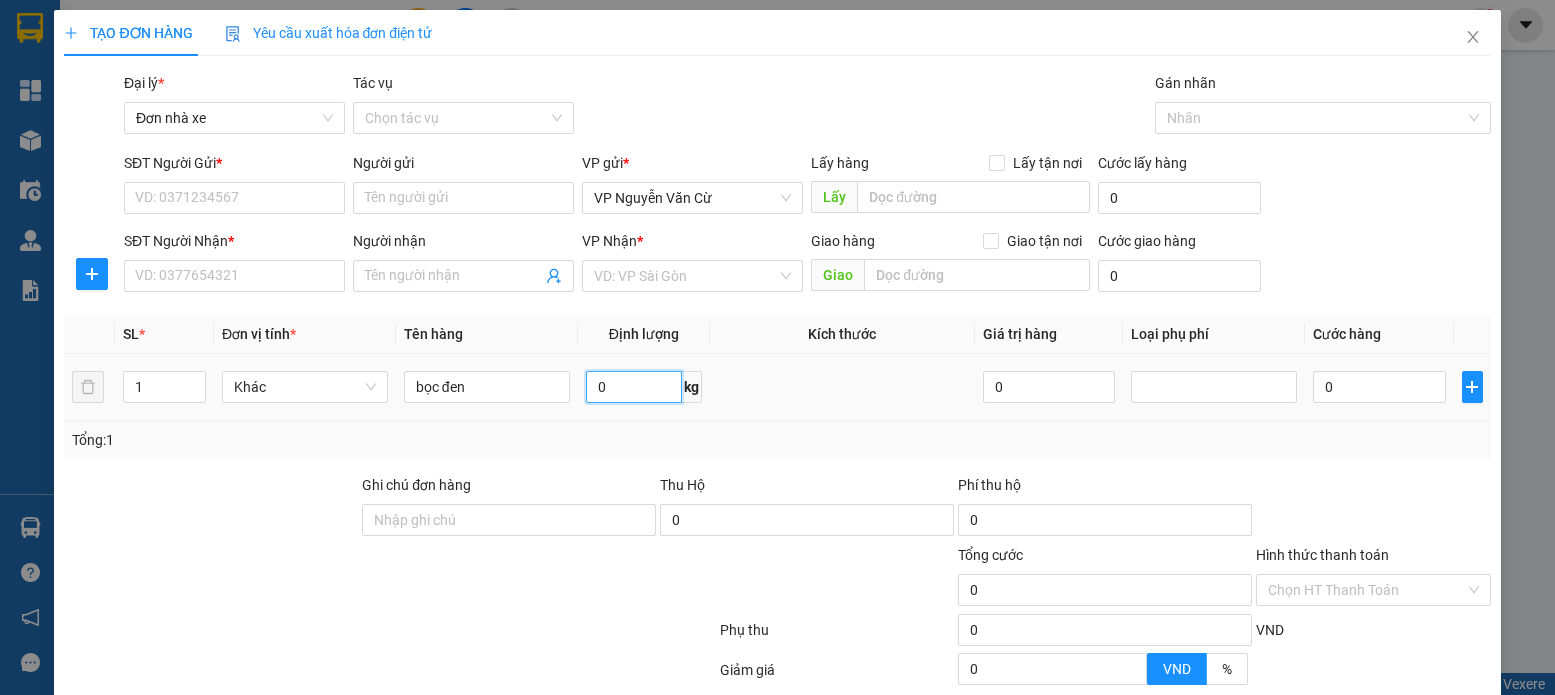 click on "0" at bounding box center [634, 387] 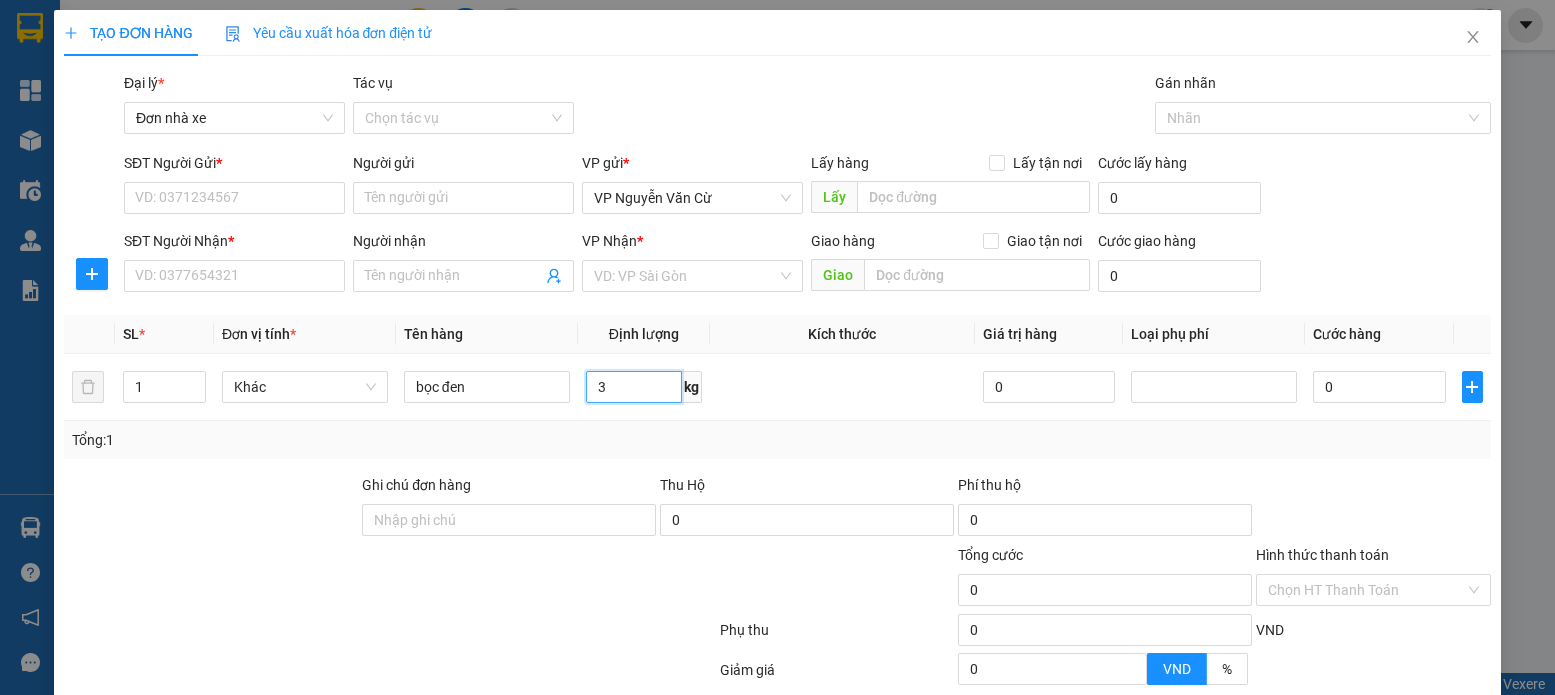 type on "3" 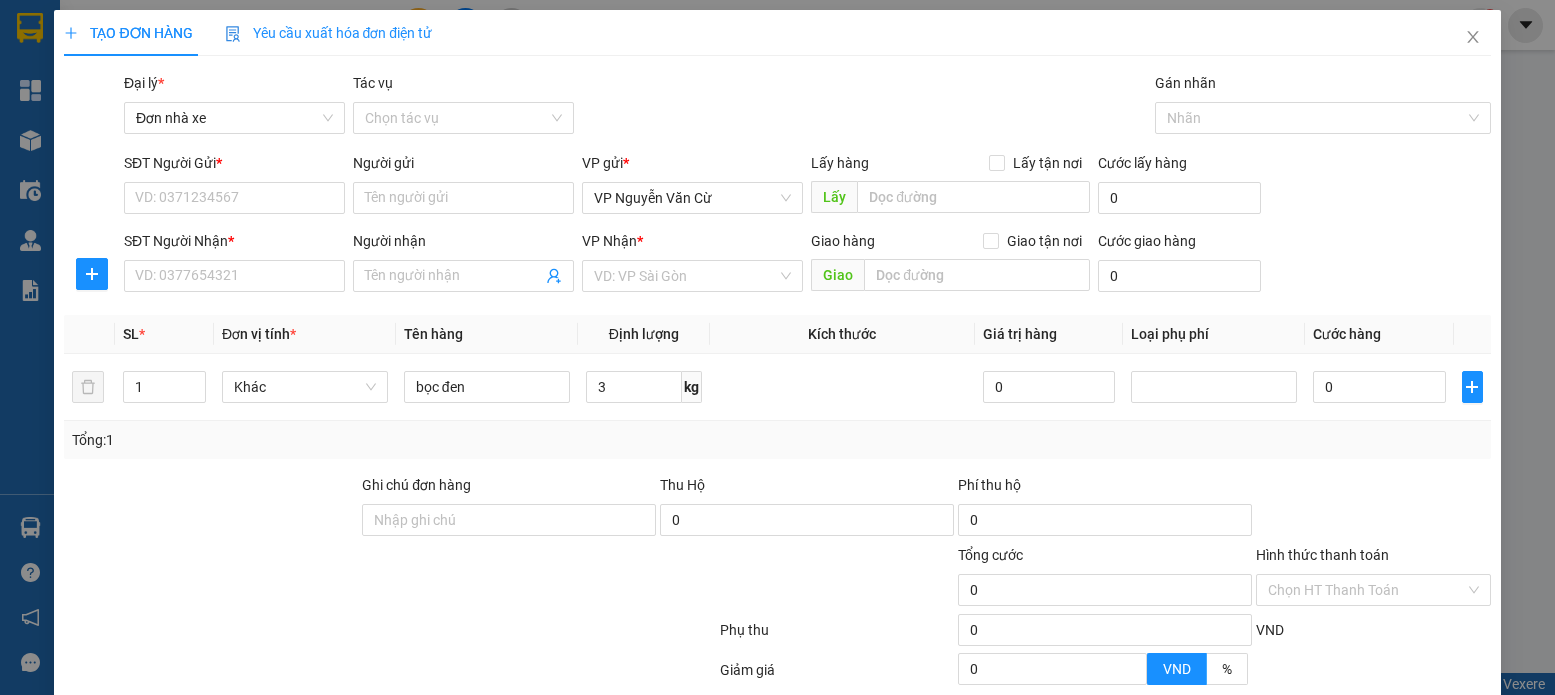 click on "SĐT Người Gửi  *" at bounding box center (234, 167) 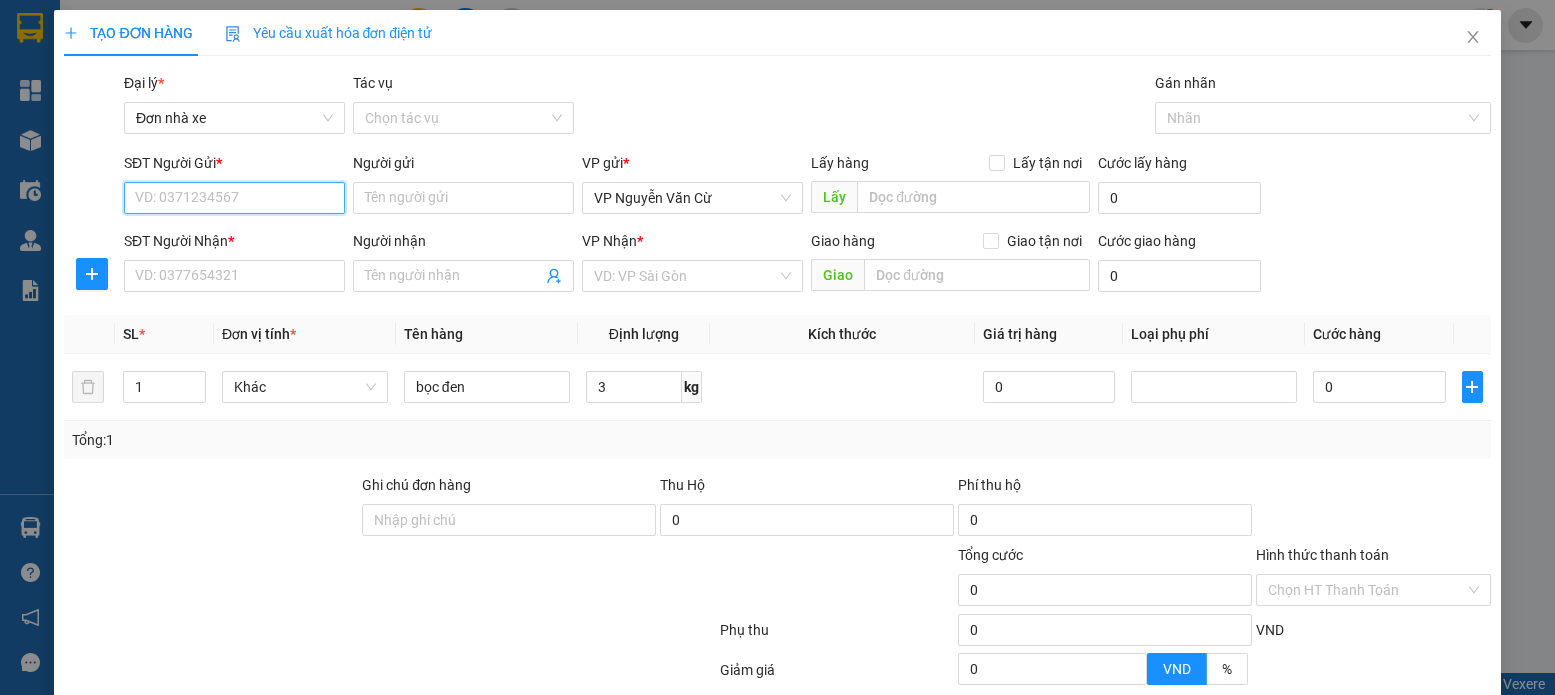 click on "SĐT Người Gửi  *" at bounding box center (234, 198) 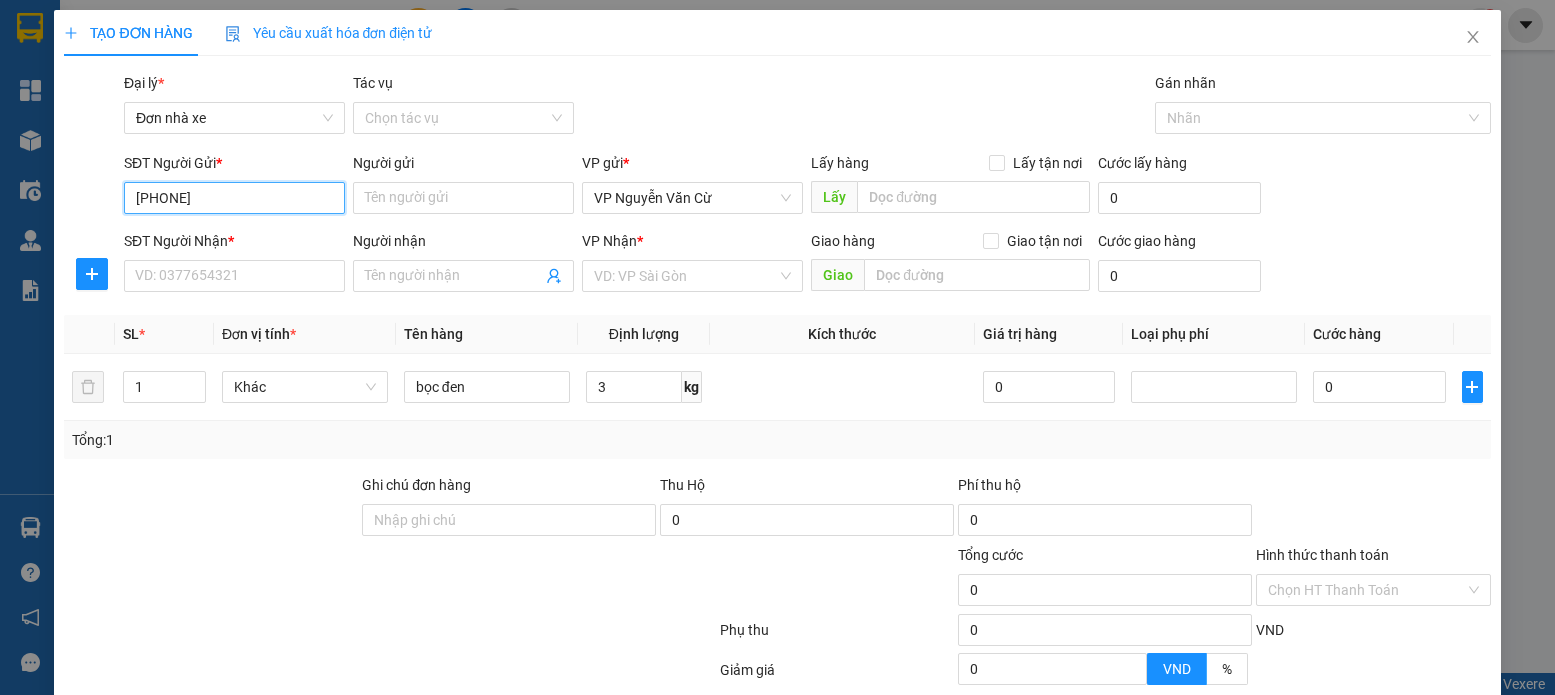 click on "[PHONE]" at bounding box center [234, 198] 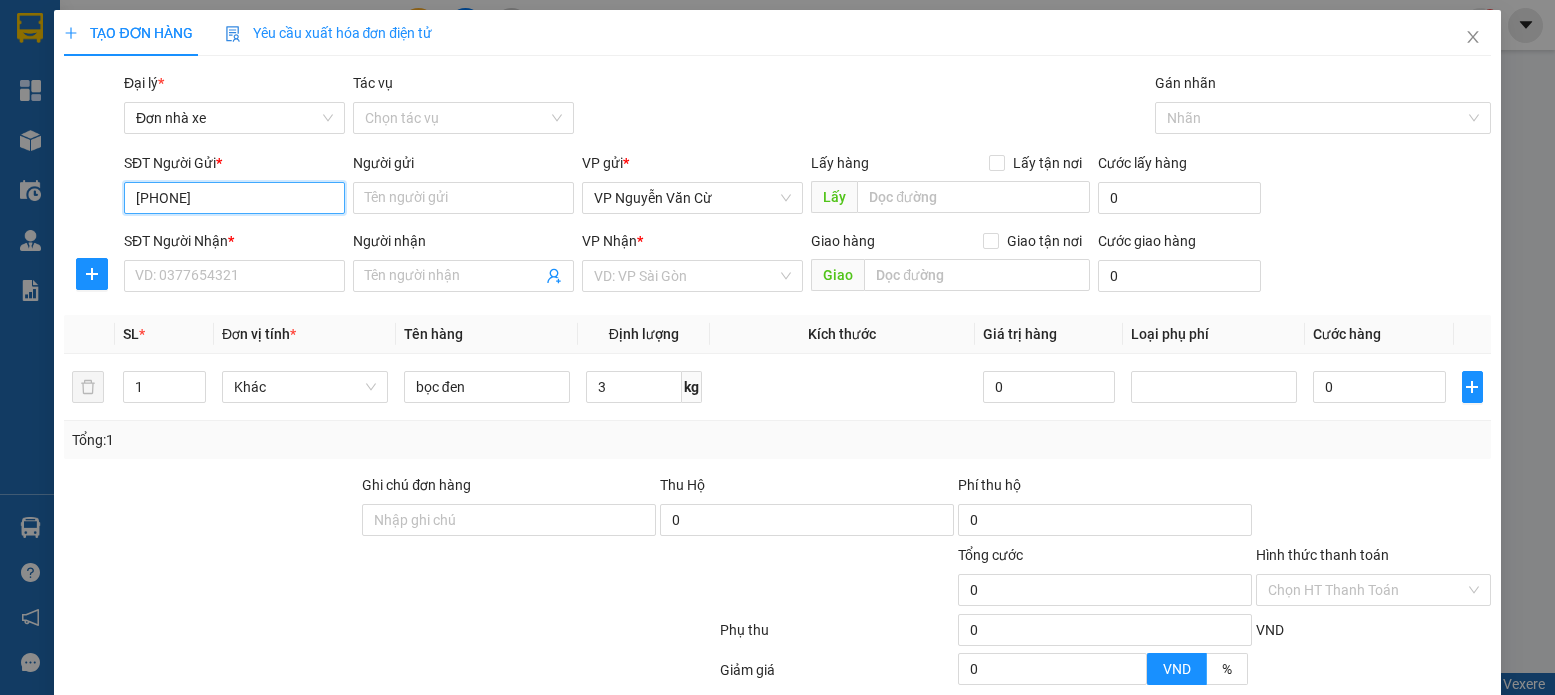 type on "[PHONE]" 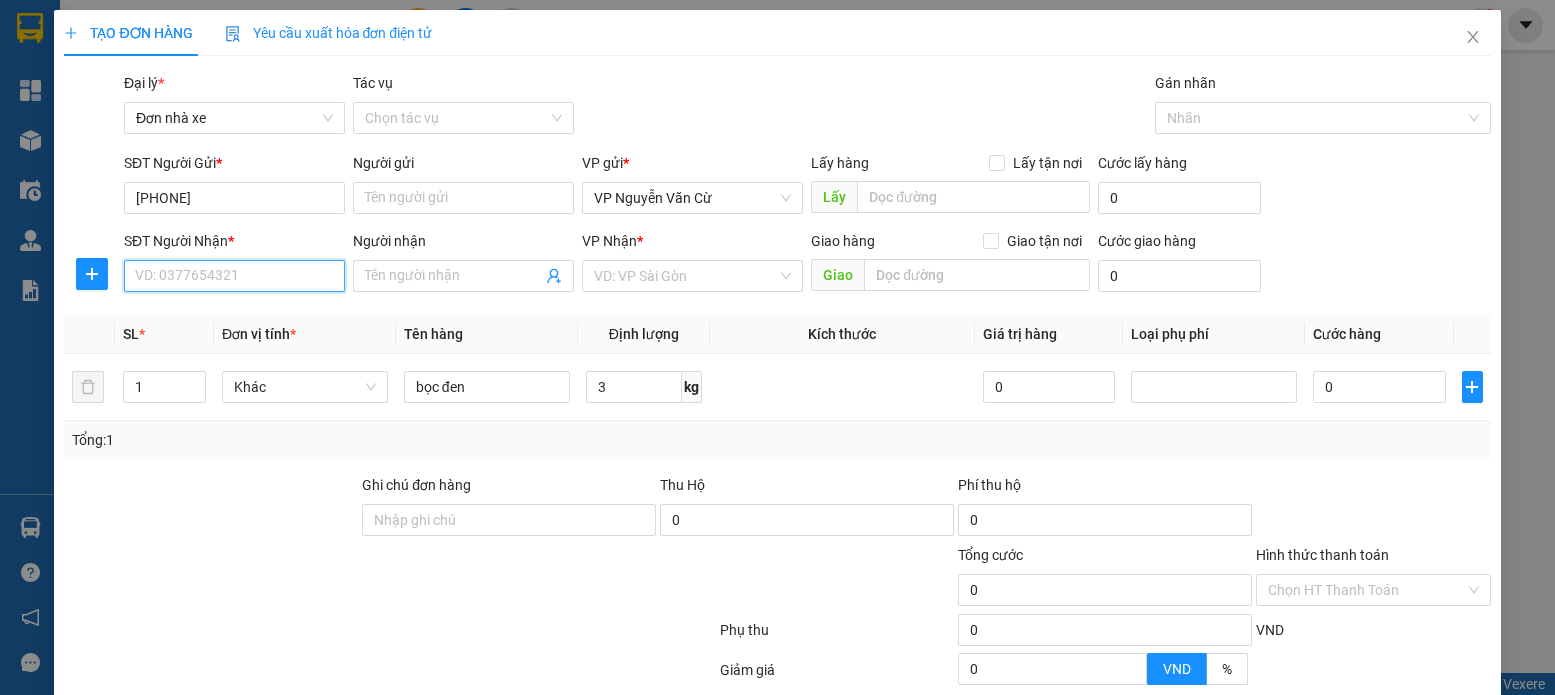 drag, startPoint x: 222, startPoint y: 201, endPoint x: 169, endPoint y: 277, distance: 92.65527 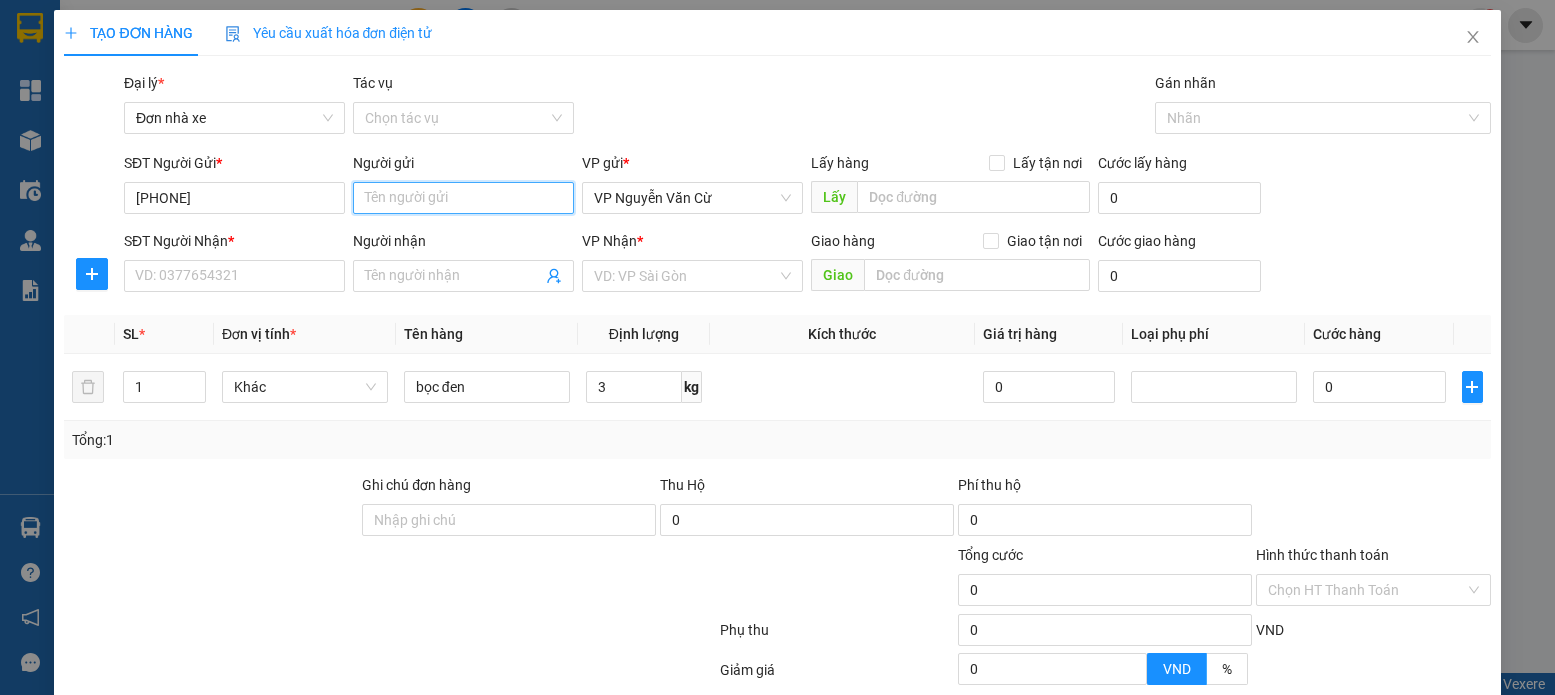 click on "Người gửi" at bounding box center (463, 198) 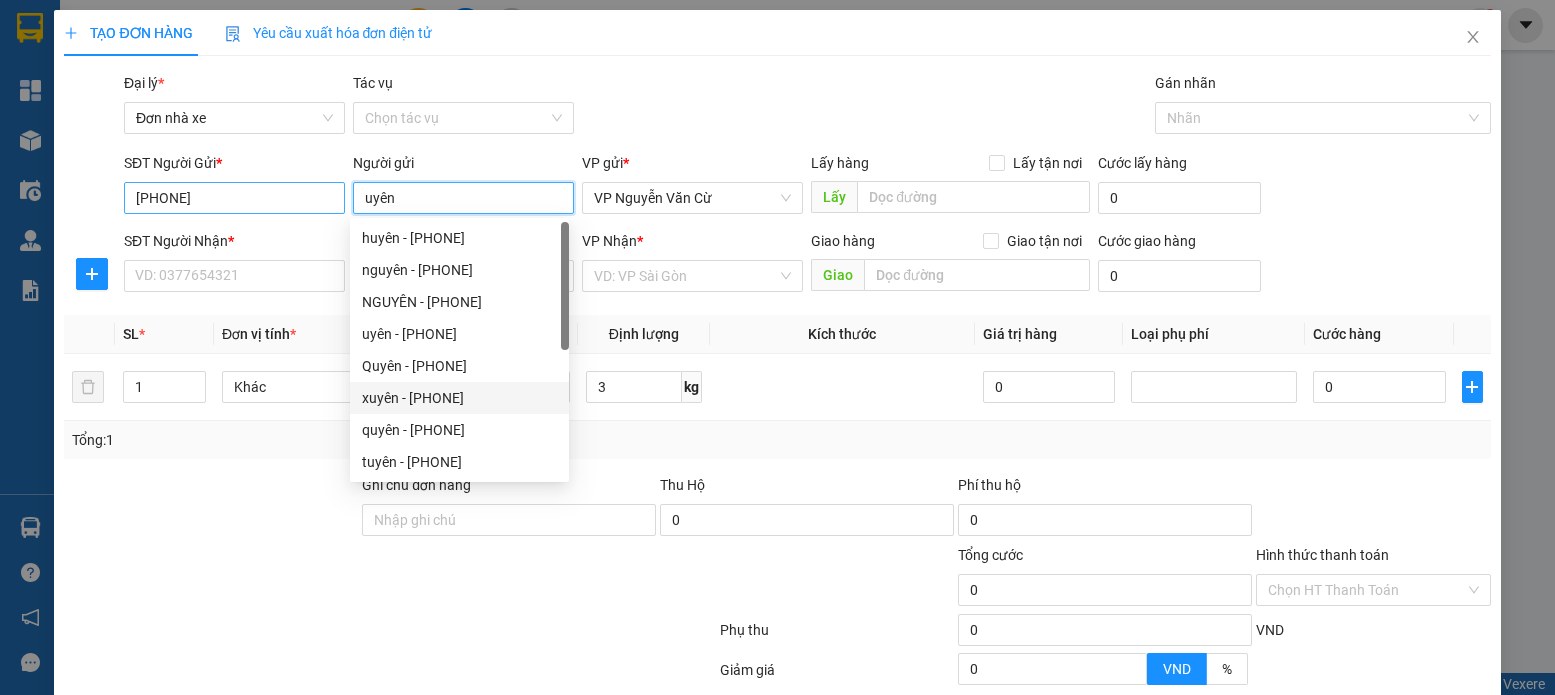 drag, startPoint x: 402, startPoint y: 199, endPoint x: 308, endPoint y: 196, distance: 94.04786 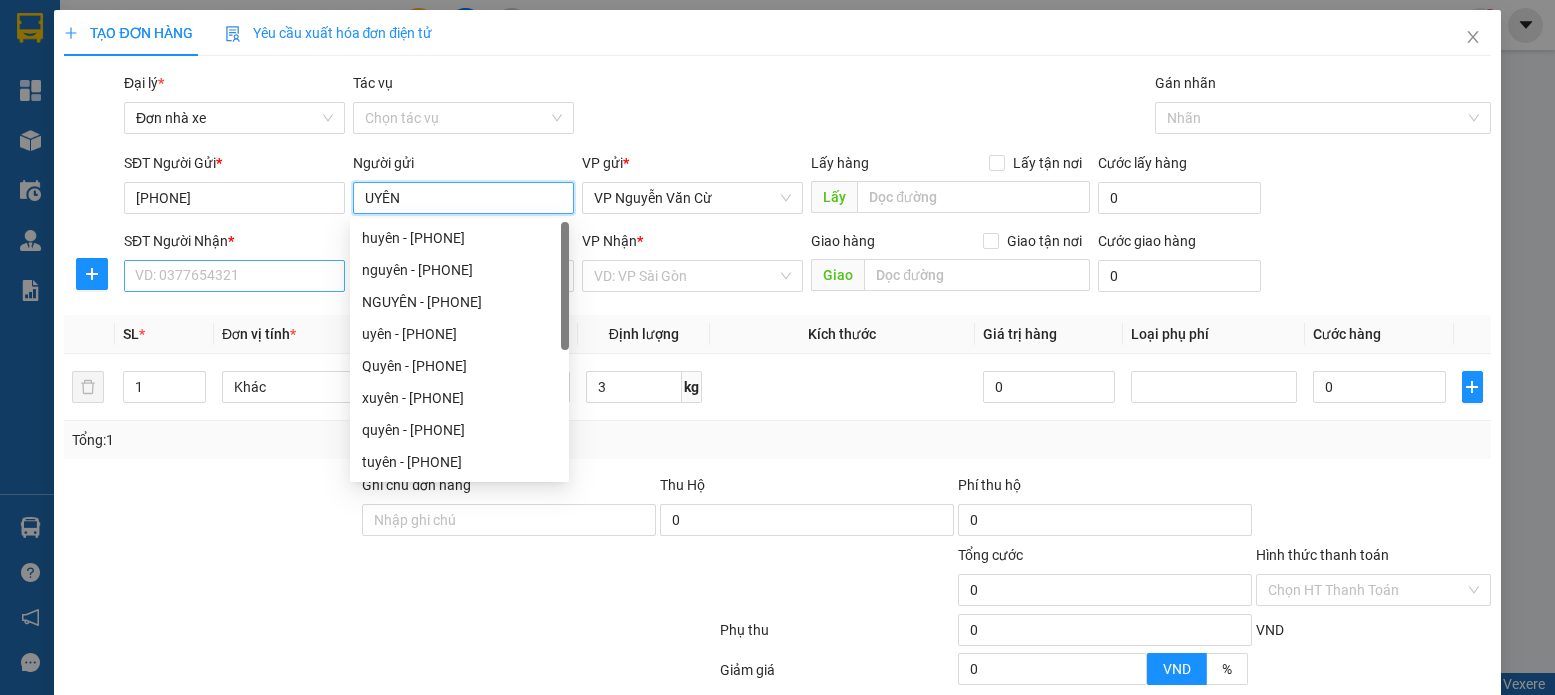 type on "UYÊN" 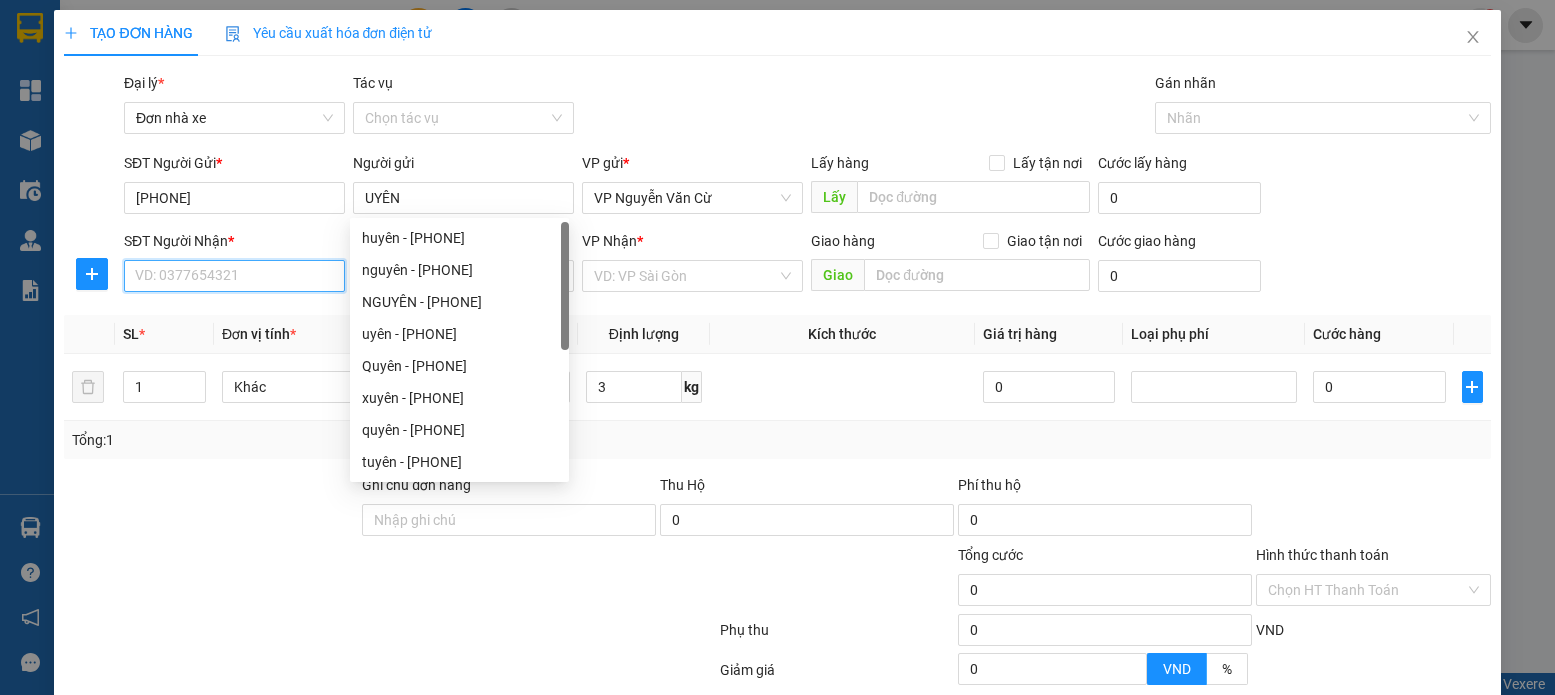 click on "SĐT Người Nhận  *" at bounding box center [234, 276] 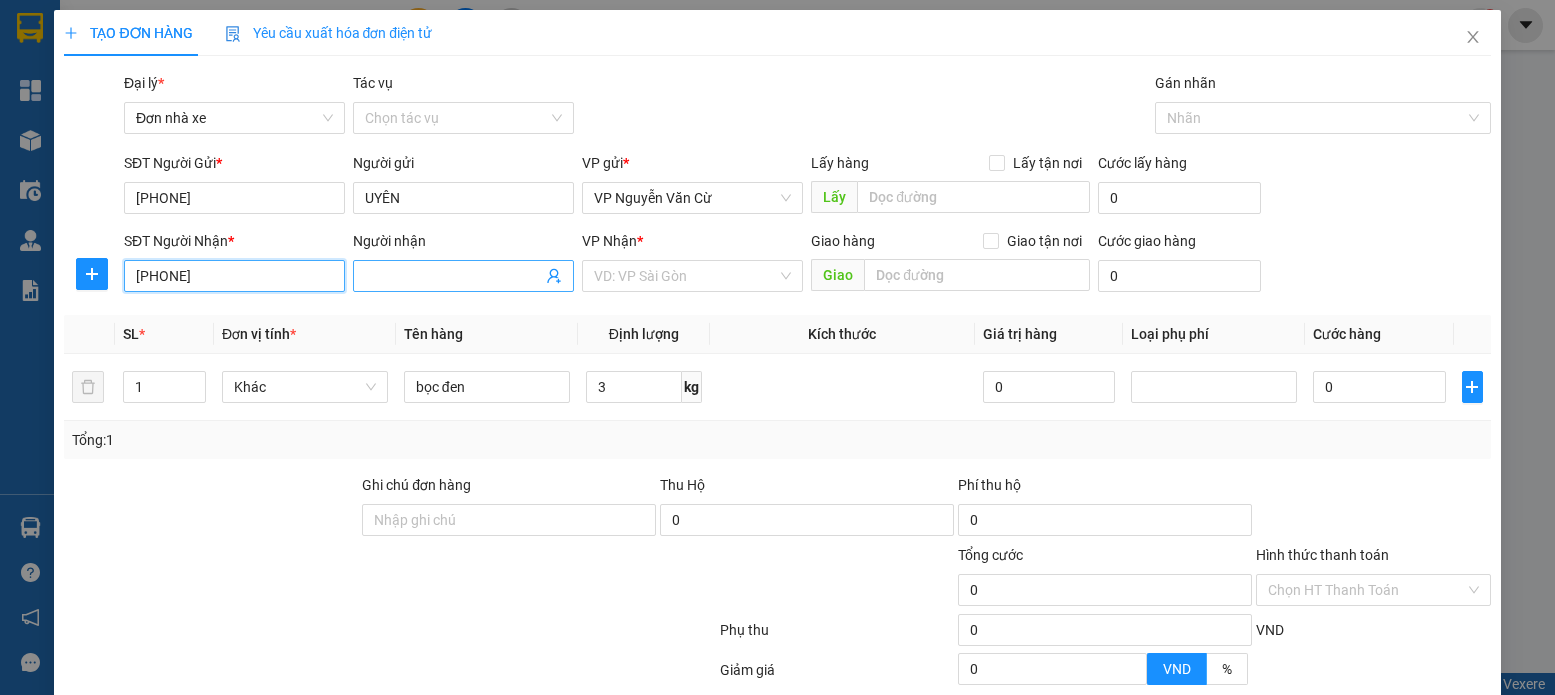 type on "[PHONE]" 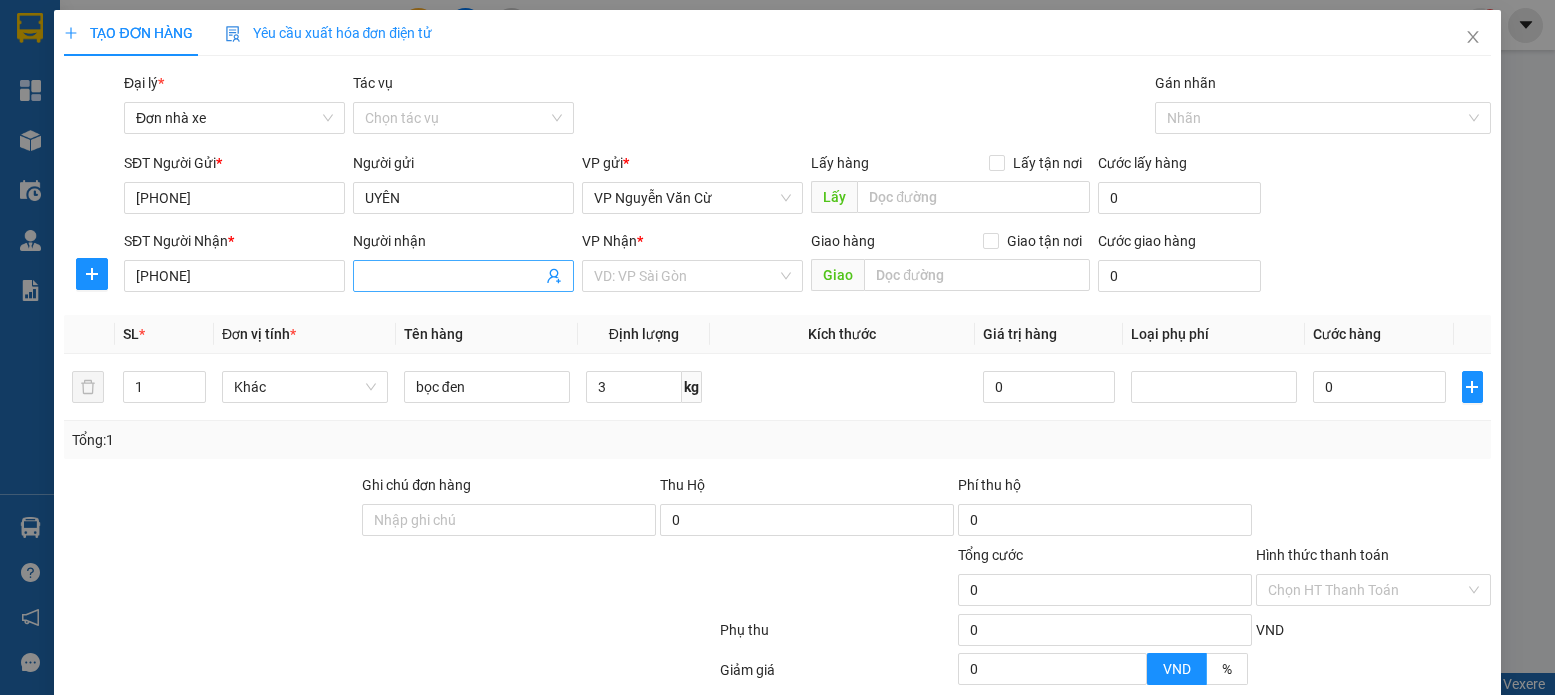 click on "Người nhận" at bounding box center (453, 276) 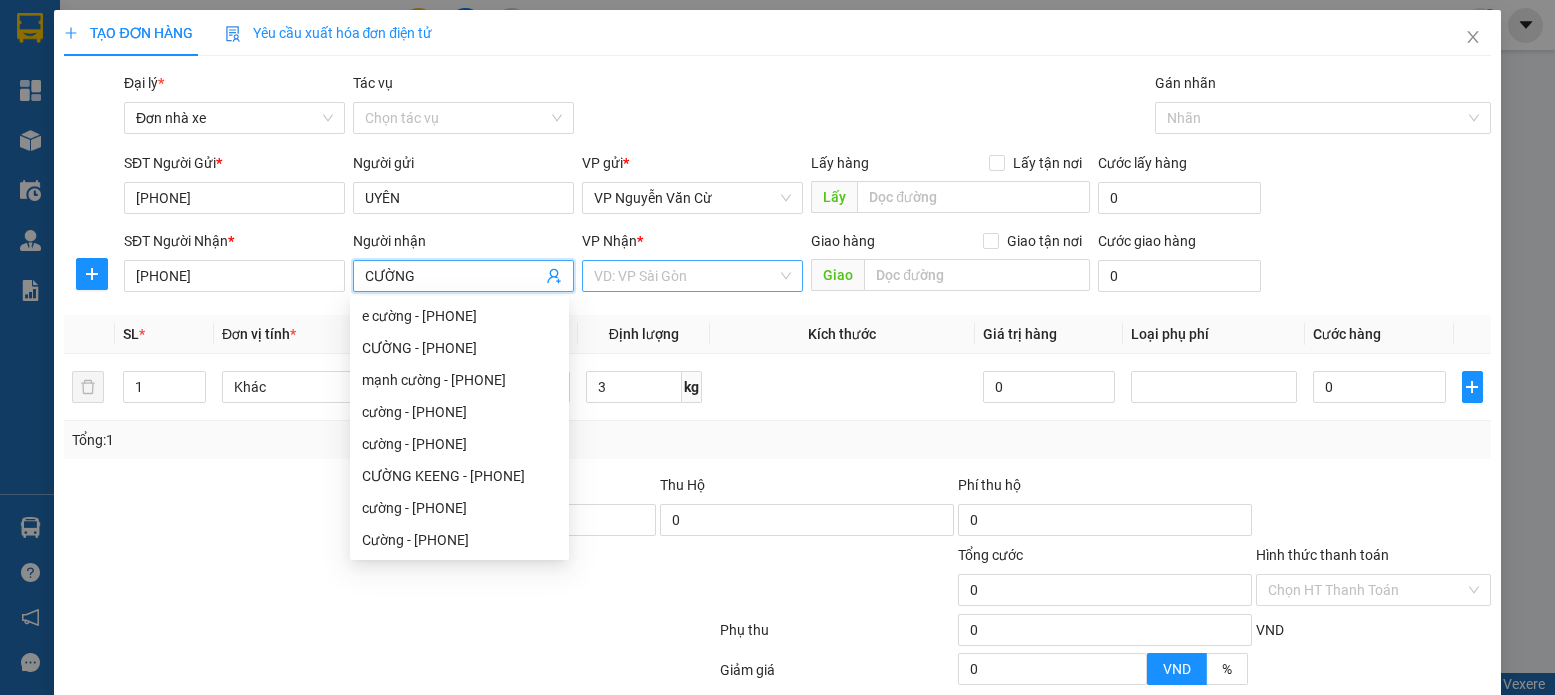 type on "CƯỜNG" 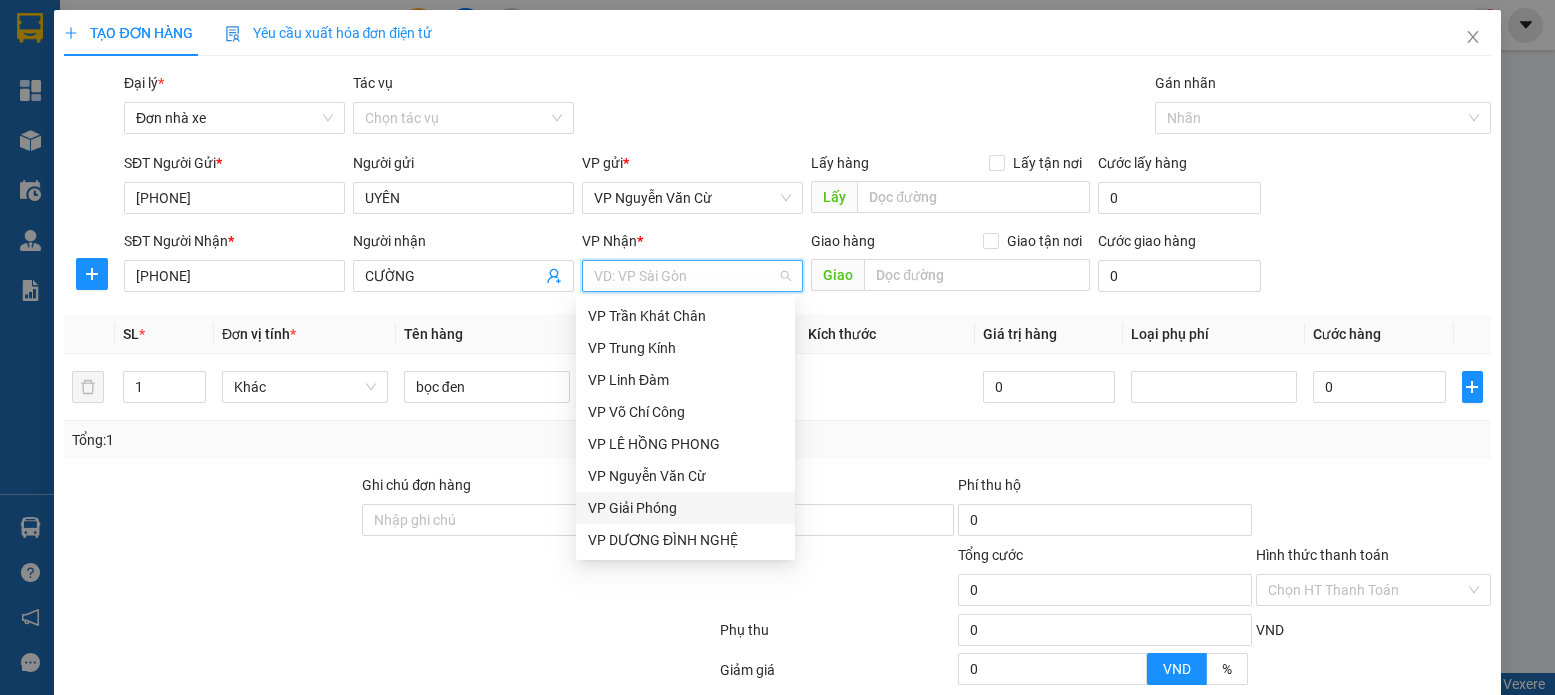 scroll, scrollTop: 0, scrollLeft: 0, axis: both 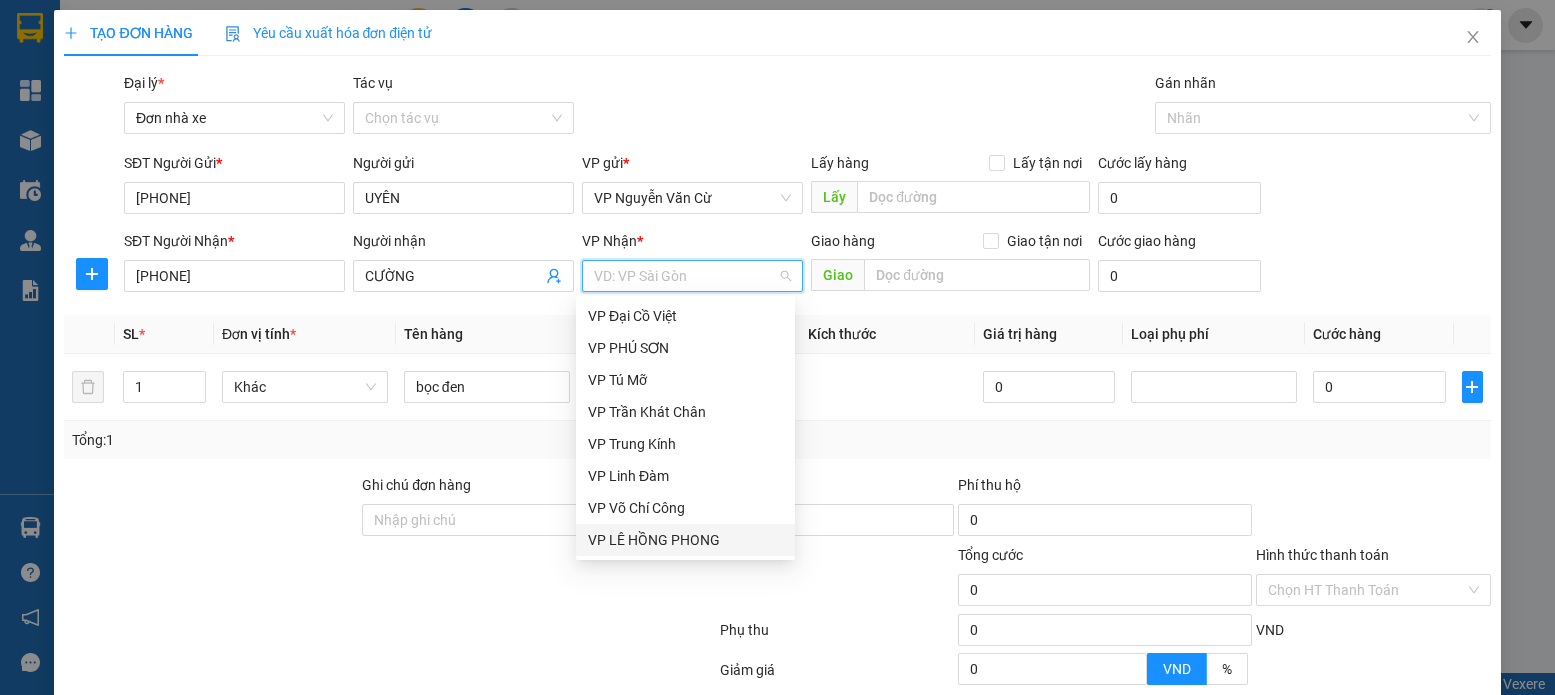 click on "Transit Pickup Surcharge Ids Transit Deliver Surcharge Ids Transit Deliver Surcharge Transit Deliver Surcharge Gói vận chuyển * Tiêu chuẩn Đại lý * Đơn nhà xe Tác vụ Chọn tác vụ Gán nhãn Nhãn SĐT Người Gửi * [PHONE] Người gửi UYÊN VP gửi * VP Nguyễn Văn Cừ Lấy hàng Lấy tận nơi Lấy Cước lấy hàng 0 SĐT Người Nhận * [PHONE] Người nhận CƯỜNG VP Nhận * VD: VP Sài Gòn Giao hàng Giao tận nơi Giao Cước giao hàng 0 SL * Đơn vị tính * Tên hàng Định lượng Kích thước Giá trị hàng Loại phụ phí Cước hàng 1 Khác bọc đen 3 kg 0 0 Tổng: 1 Ghi chú đơn hàng Thu Hộ 0 Phí thu hộ 0 Tổng cước 0 Hình thức thanh toán Chọn HT Thanh Toán Phụ thu 0 VND Giảm giá 0 VND % Discount 0 Số tiền thu trước 0 Chưa thanh toán 0 Chọn HT Thanh Toán Ghi chú nội bộ nhà xe Chi phí nội bộ 0 Lưu nháp Xóa Thông tin Lưu" at bounding box center [777, 457] 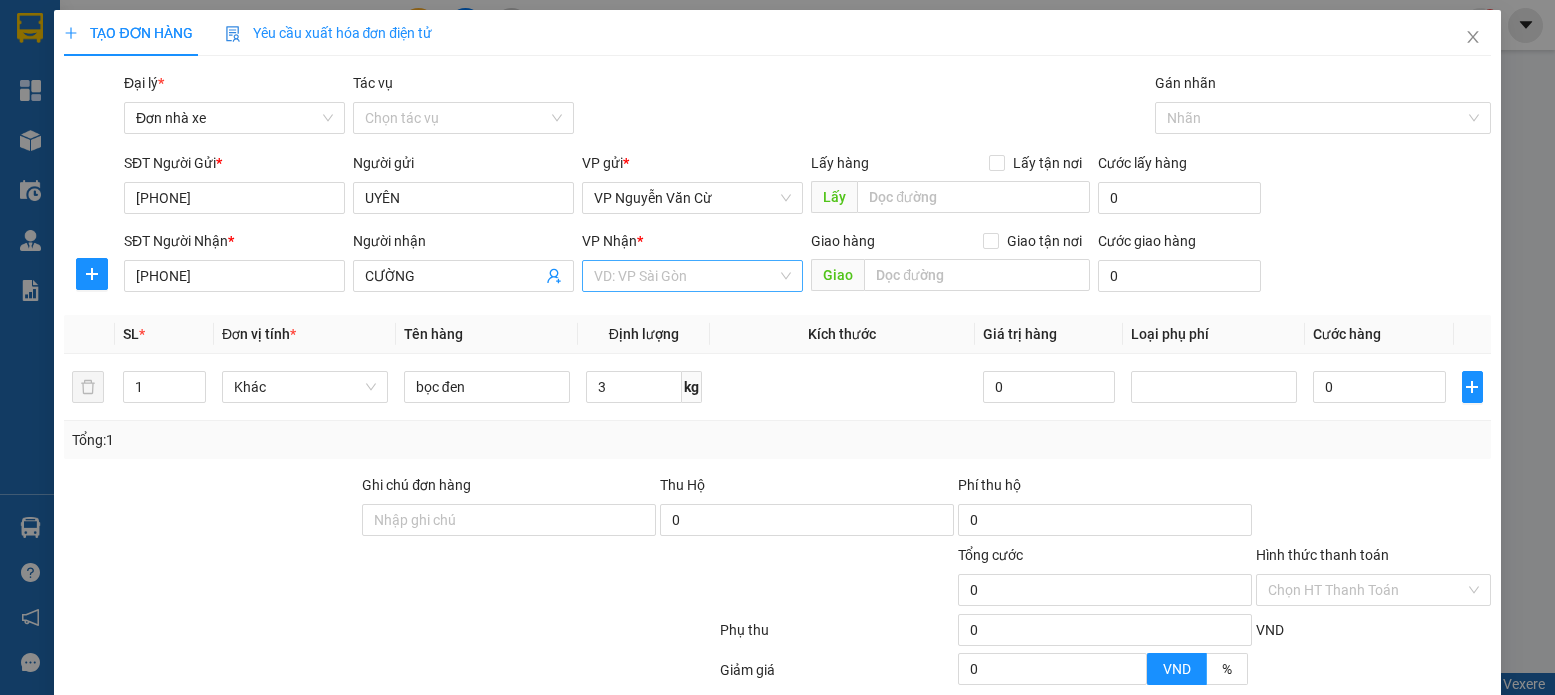 click at bounding box center [685, 276] 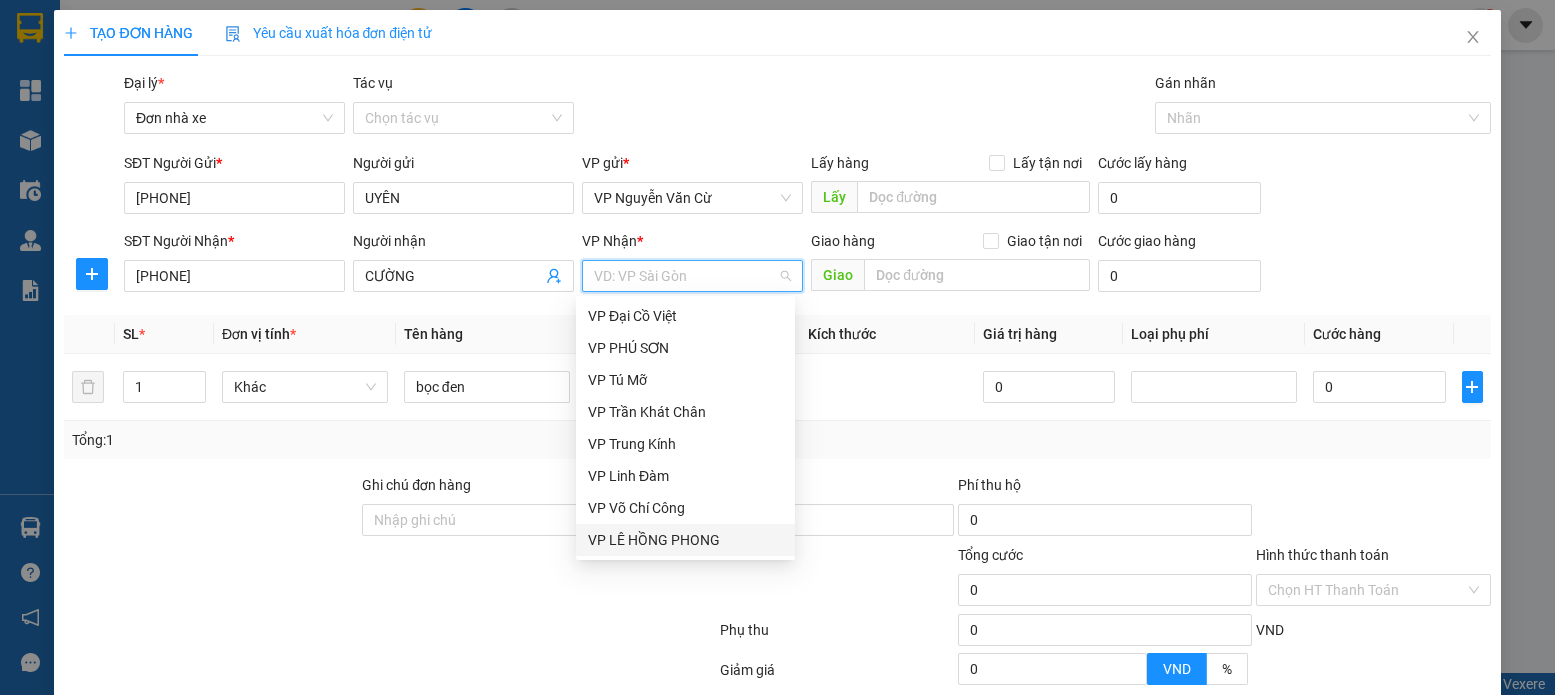 click on "VP LÊ HỒNG PHONG" at bounding box center [685, 540] 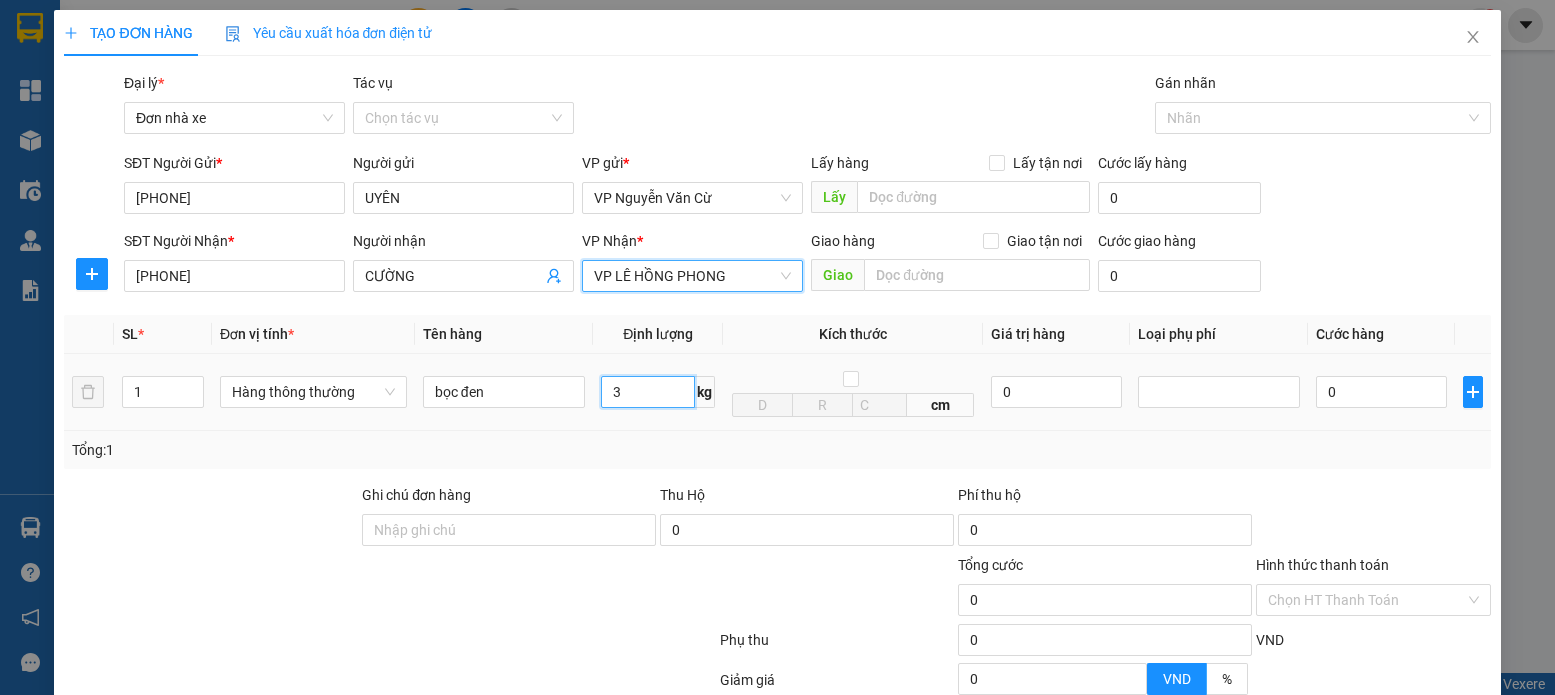 click on "3" at bounding box center (648, 392) 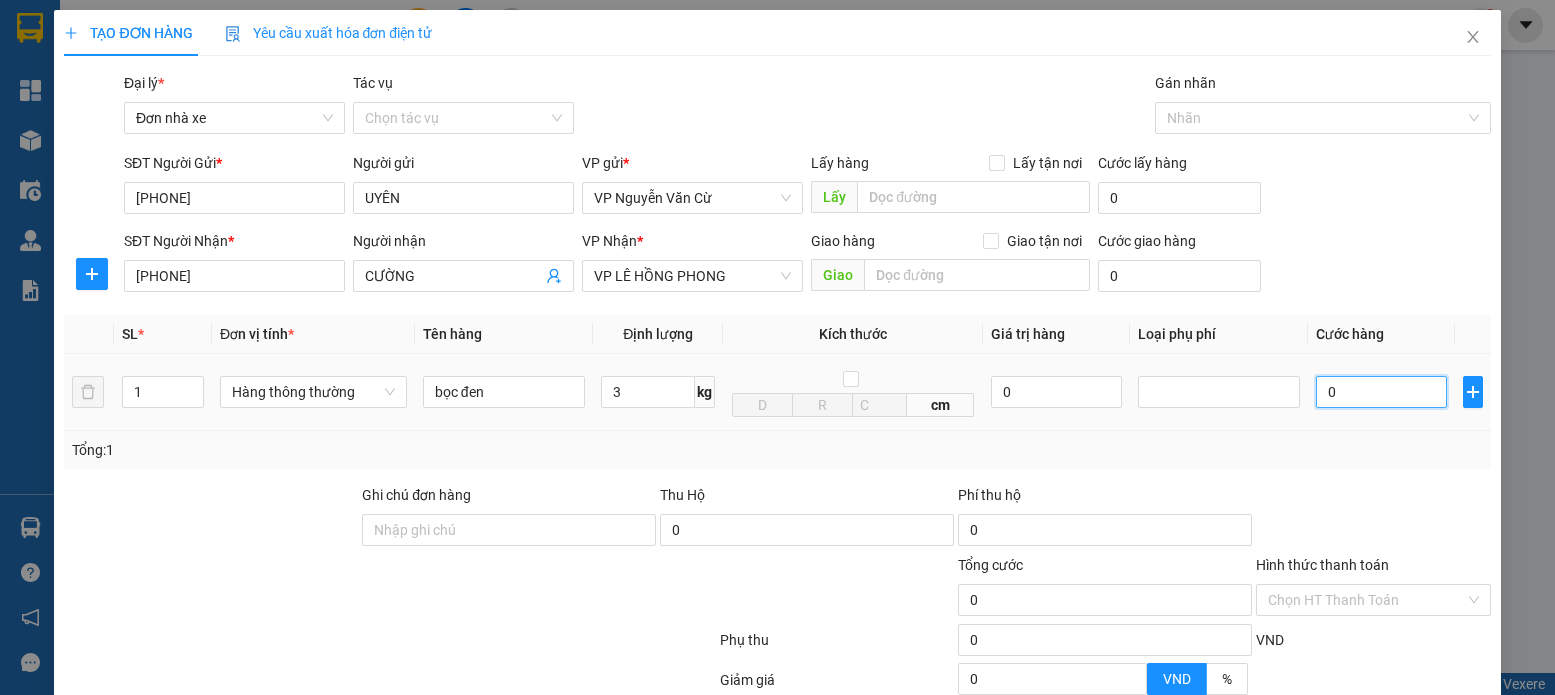 click on "0" at bounding box center [1381, 392] 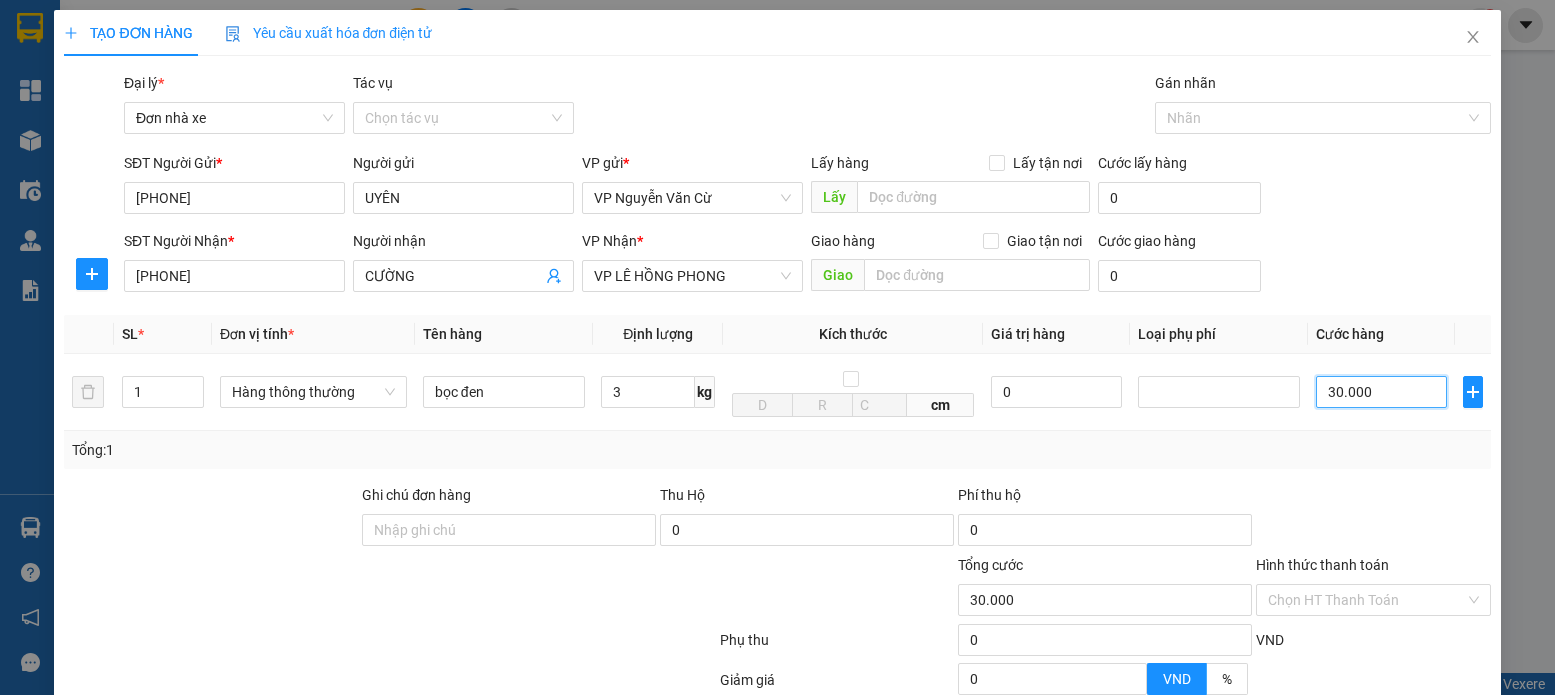 scroll, scrollTop: 198, scrollLeft: 0, axis: vertical 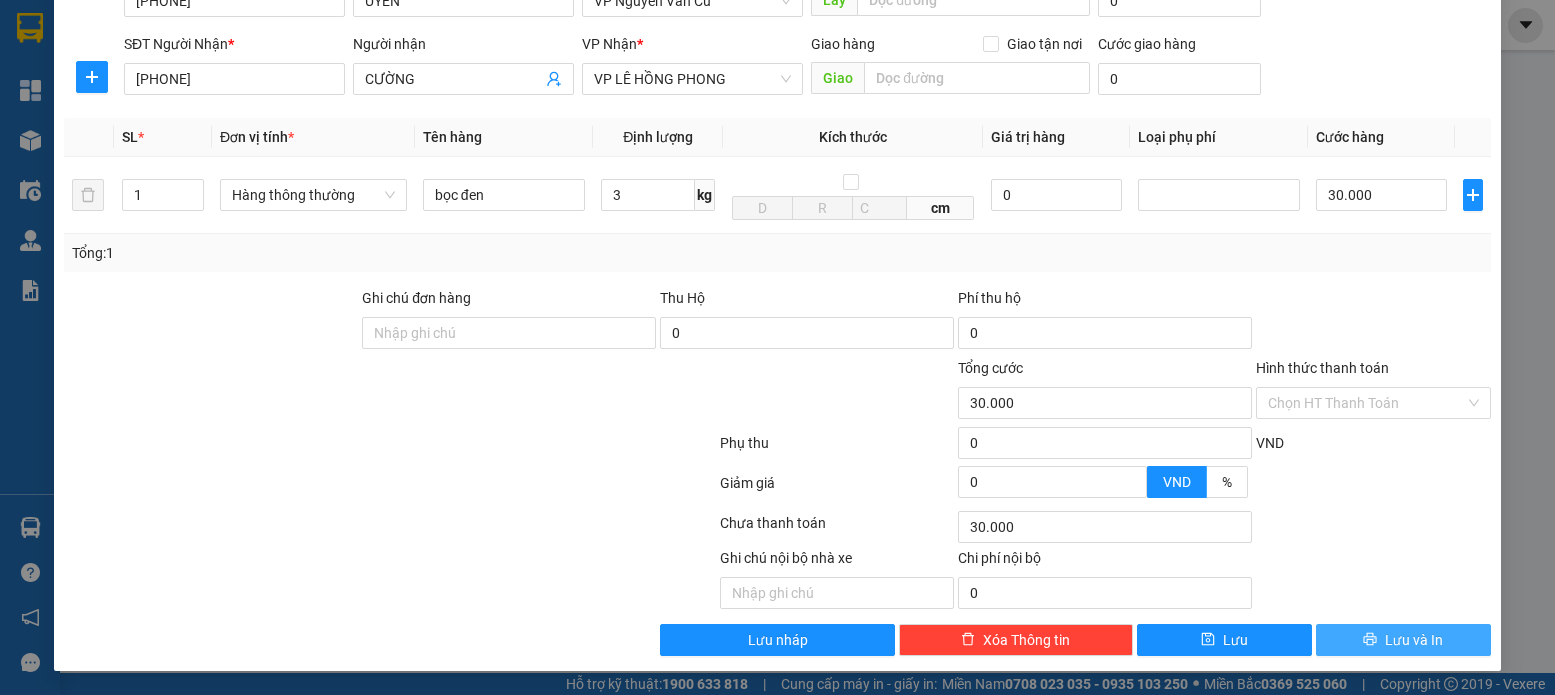 click on "Lưu và In" at bounding box center (1414, 640) 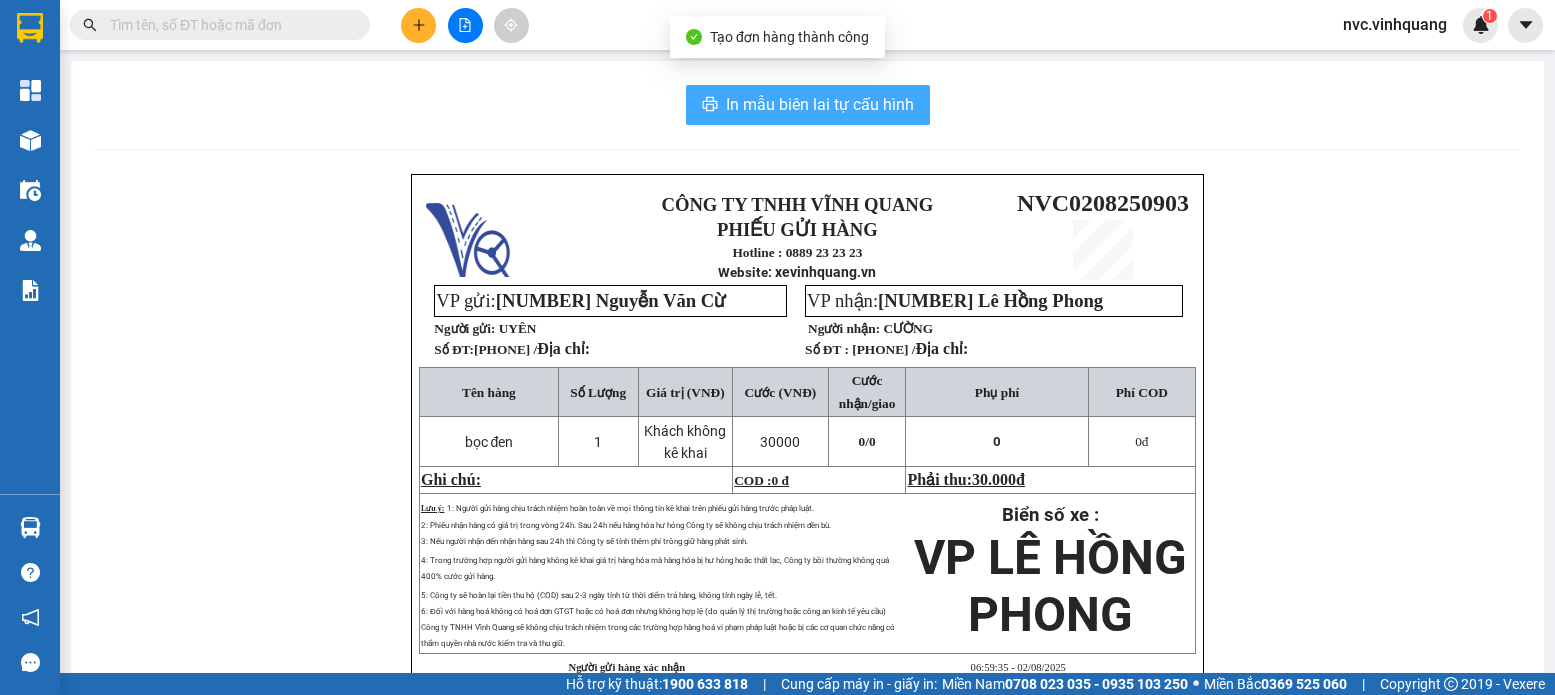 click on "In mẫu biên lai tự cấu hình" at bounding box center (808, 105) 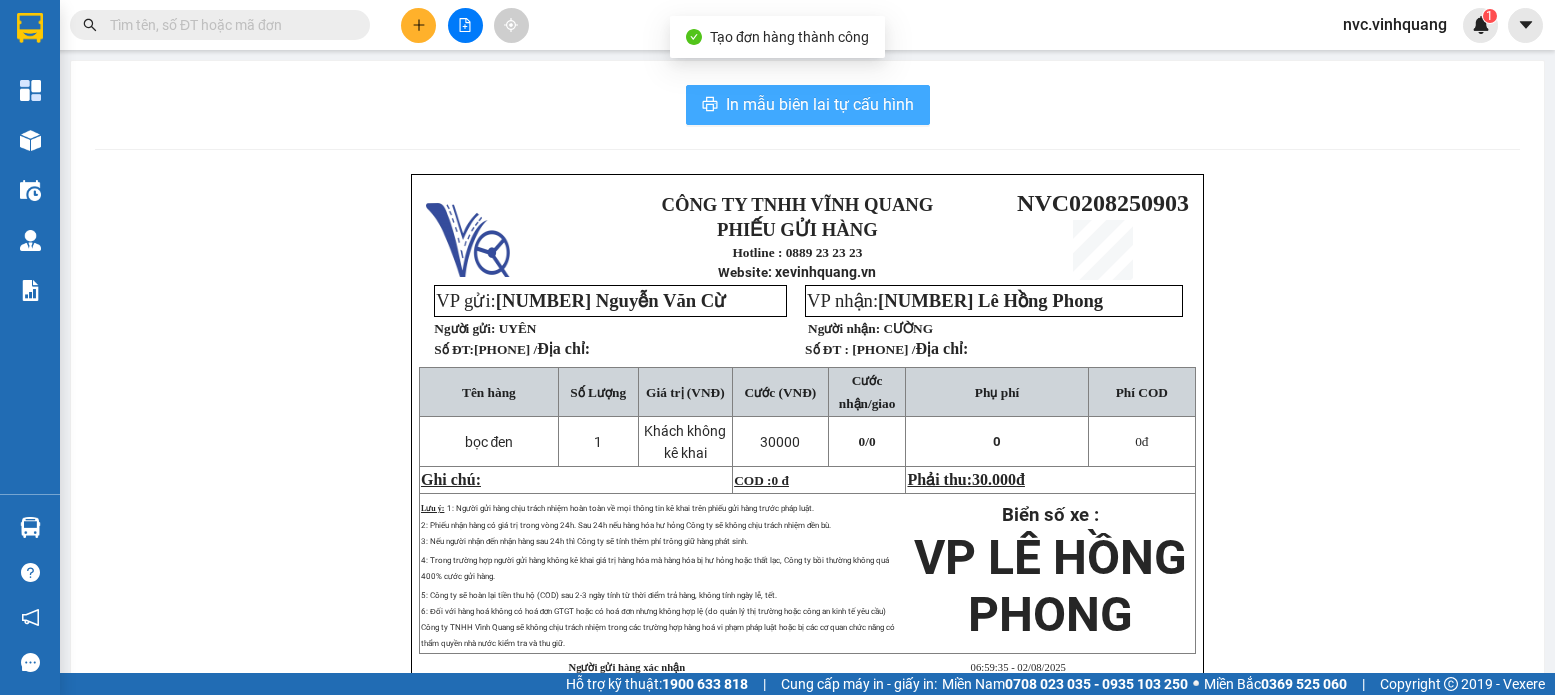 click on "In mẫu biên lai tự cấu hình" at bounding box center [820, 104] 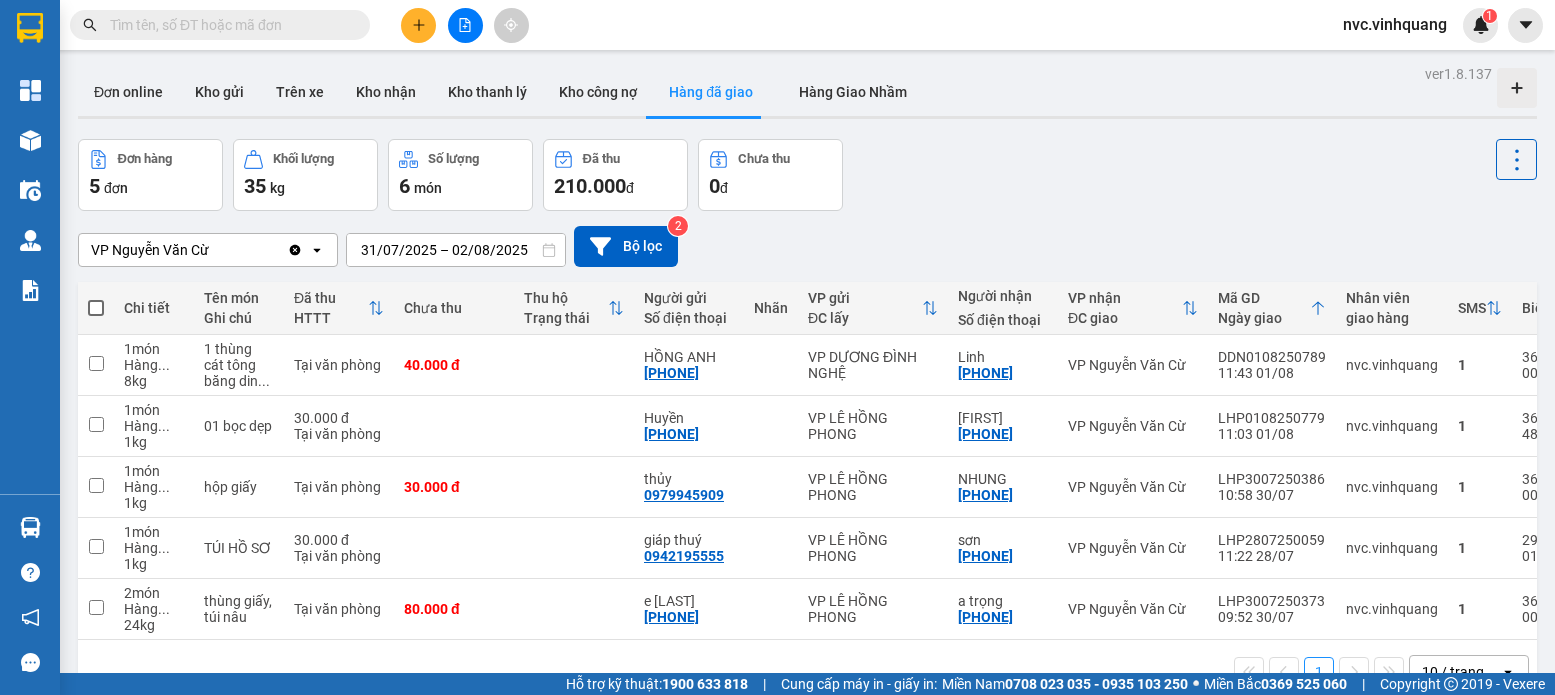 click on "ver 1.8.137 Đơn online Kho gửi Trên xe Kho nhận Kho thanh lý Kho công nợ Hàng đã giao Hàng Giao Nhầm Đơn hàng 5 đơn Khối lượng 35 kg Số lượng 6 món Đã thu 210.000 đ Chưa thu 0 đ VP Nguyễn Văn Cừ Clear value open 31/07/2025 – 02/08/2025 Press the down arrow key to interact with the calendar and select a date. Press the escape button to close the calendar. Selected date range is from 31/07/2025 to 02/08/2025. Bộ lọc 2 Chi tiết Tên món Ghi chú Đã thu HTTT Chưa thu Thu hộ Trạng thái Người gửi Số điện thoại Nhãn VP gửi ĐC lấy Người nhận Số điện thoại VP nhận ĐC giao Mã GD Ngày giao Nhân viên giao hàng SMS Biển số xe 1 món Hàng ... 8 kg 1 thùng cát tông băng din ... Tại văn phòng 40.000 đ HỒNG ANH [PHONE] VP DƯƠNG ĐÌNH NGHỆ Linh [PHONE] VP Nguyễn Văn Cừ DDN0108250789 11:43 01/08 nvc.vinhquang 1 36F-003.29 1 món Hàng ... 1 kg 01 bọc dẹp 30.000 đ Tại văn phòng 1 1 1" at bounding box center [807, 407] 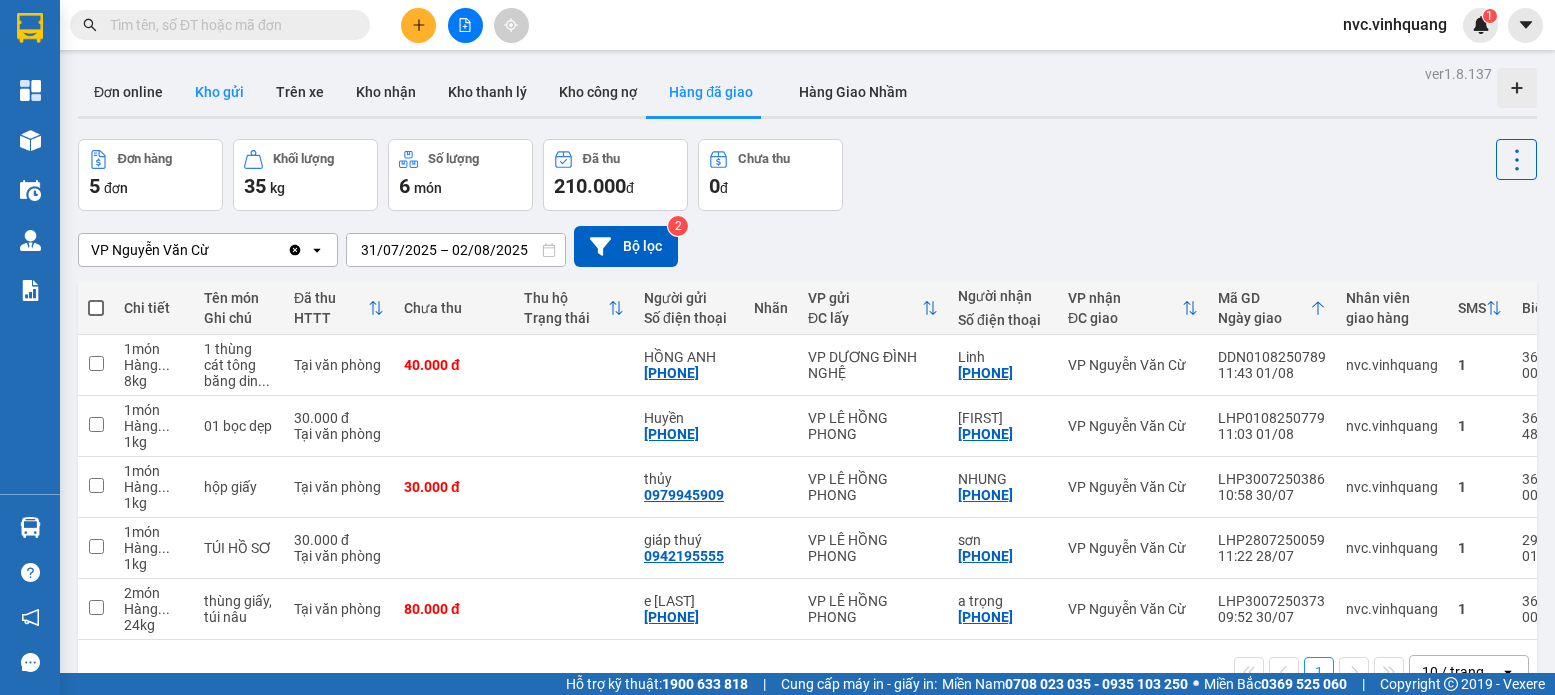 click on "Kho gửi" at bounding box center (219, 92) 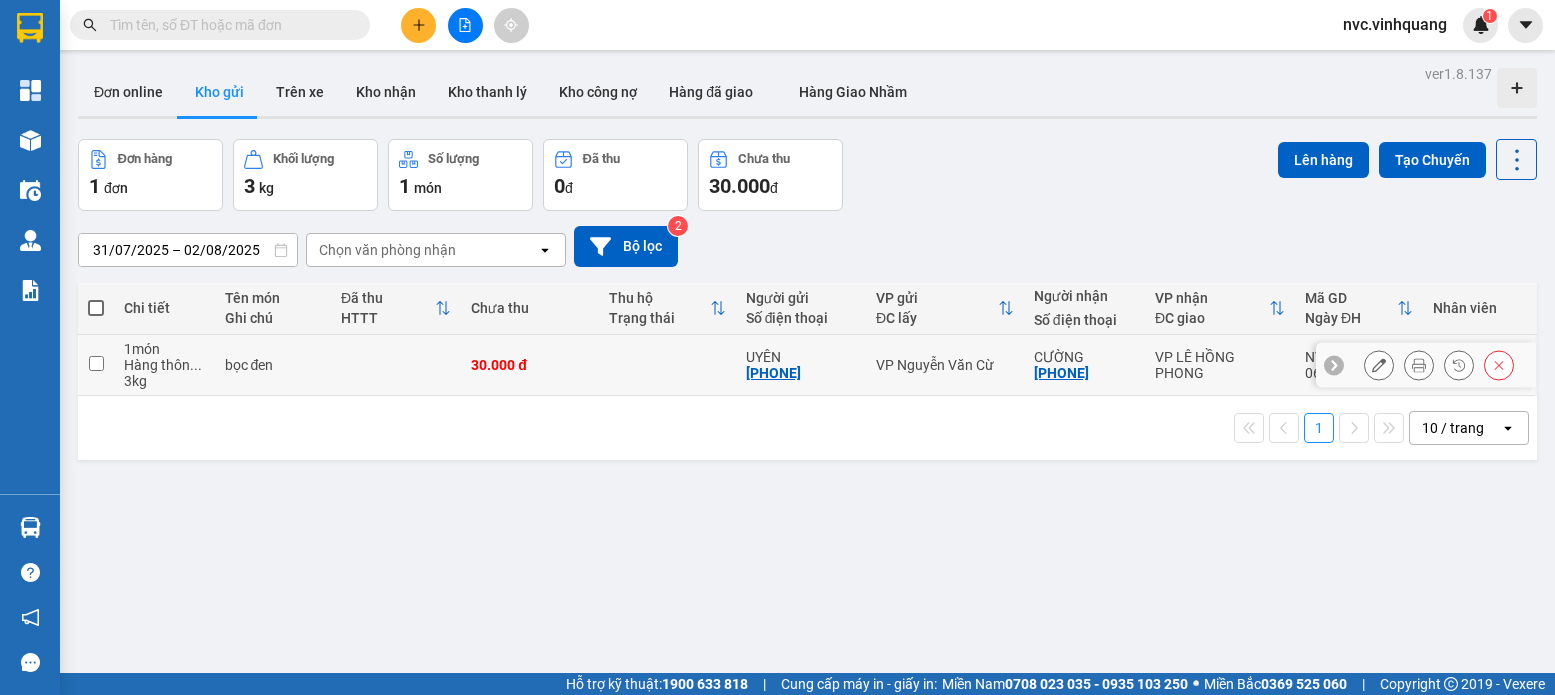 click at bounding box center (667, 365) 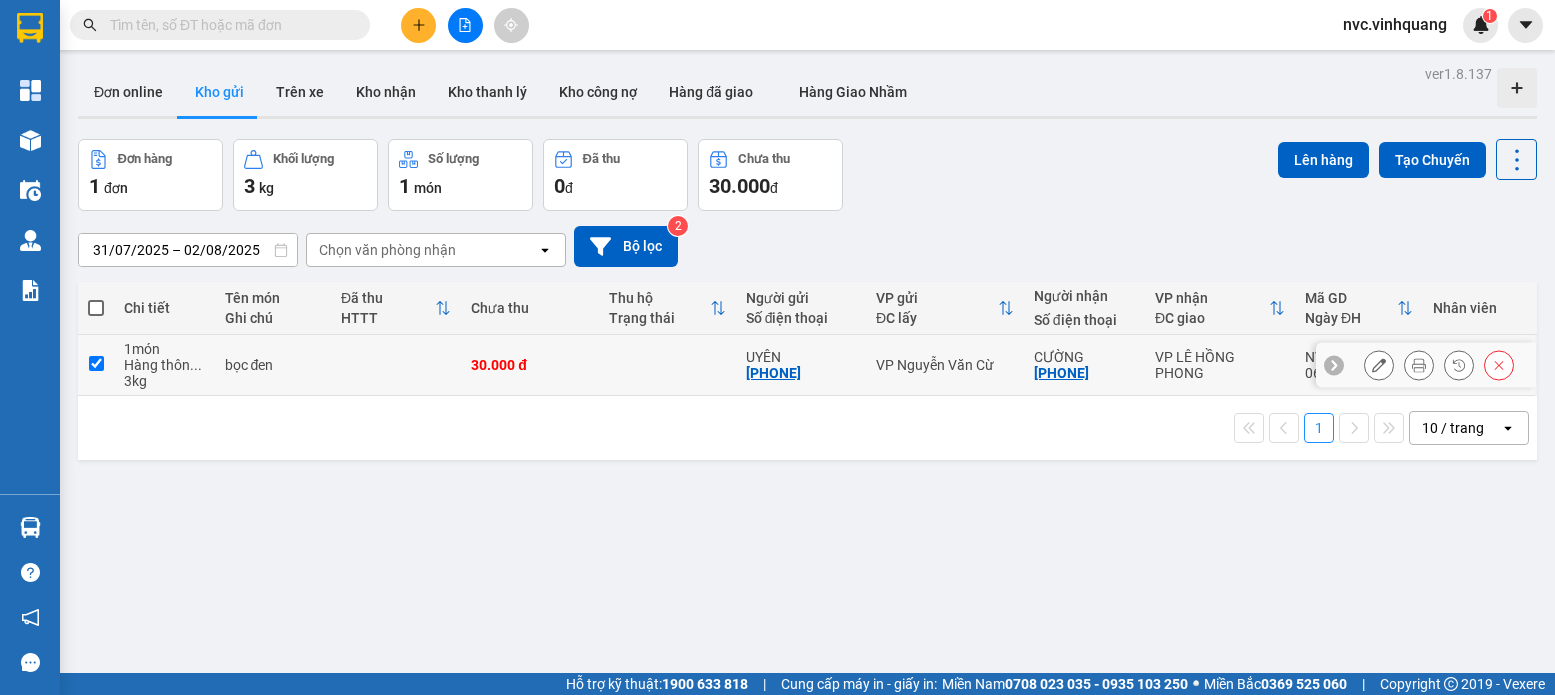 checkbox on "true" 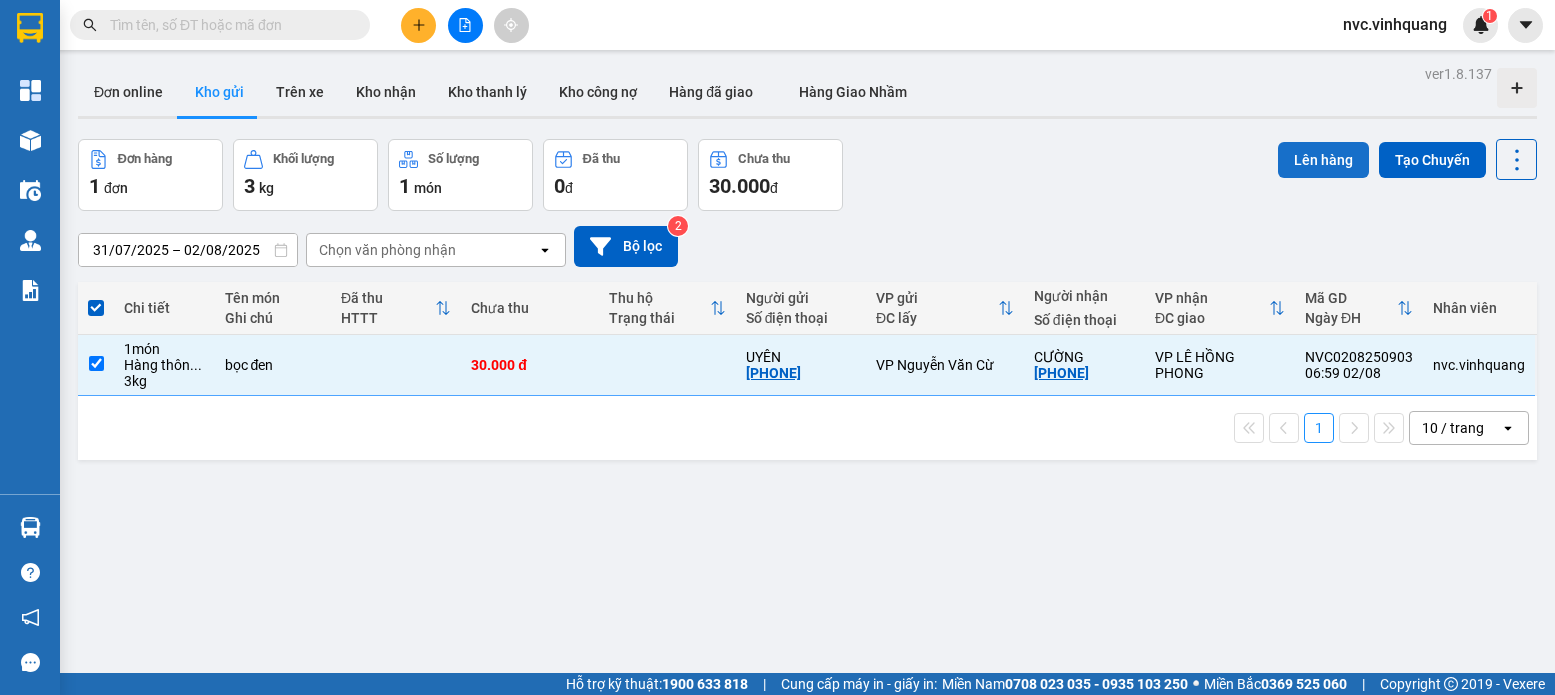 click on "Lên hàng" at bounding box center [1323, 160] 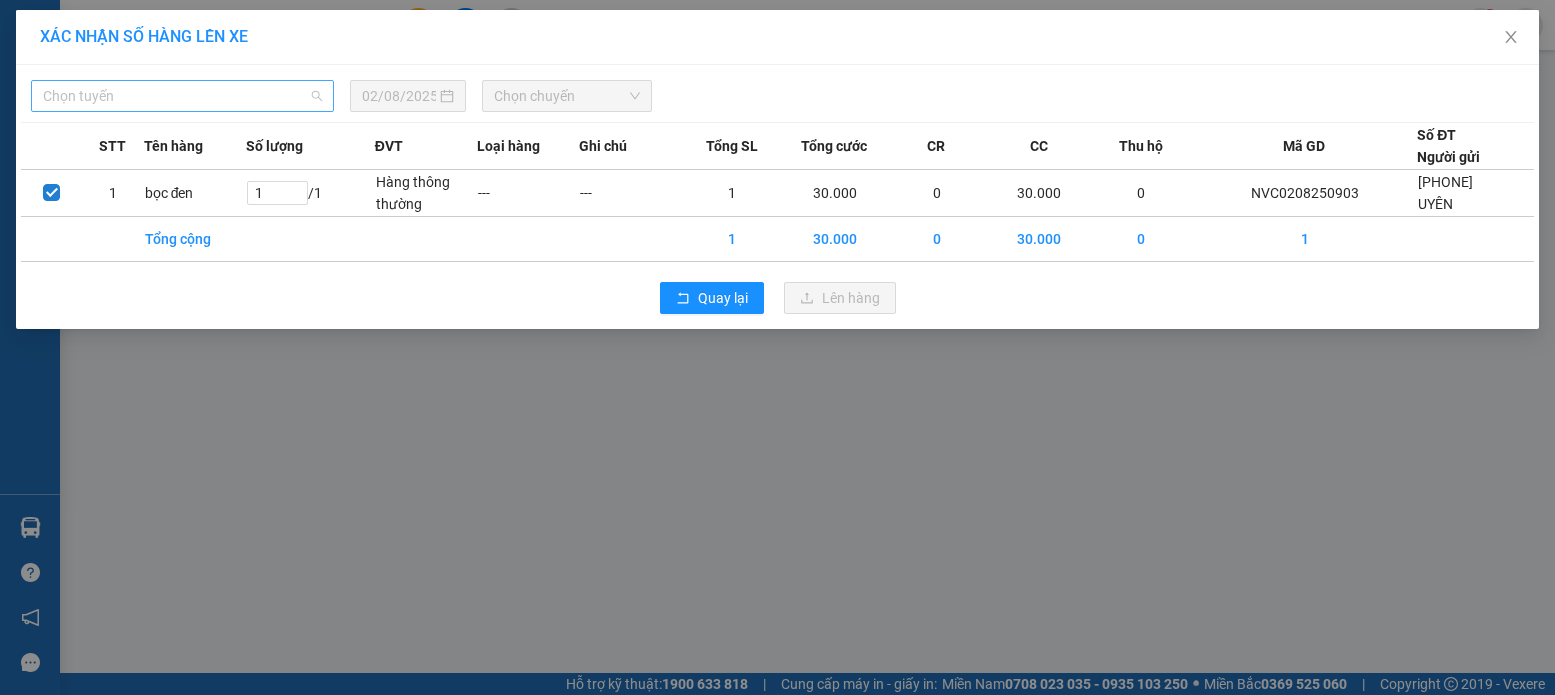click on "Chọn tuyến" at bounding box center (182, 96) 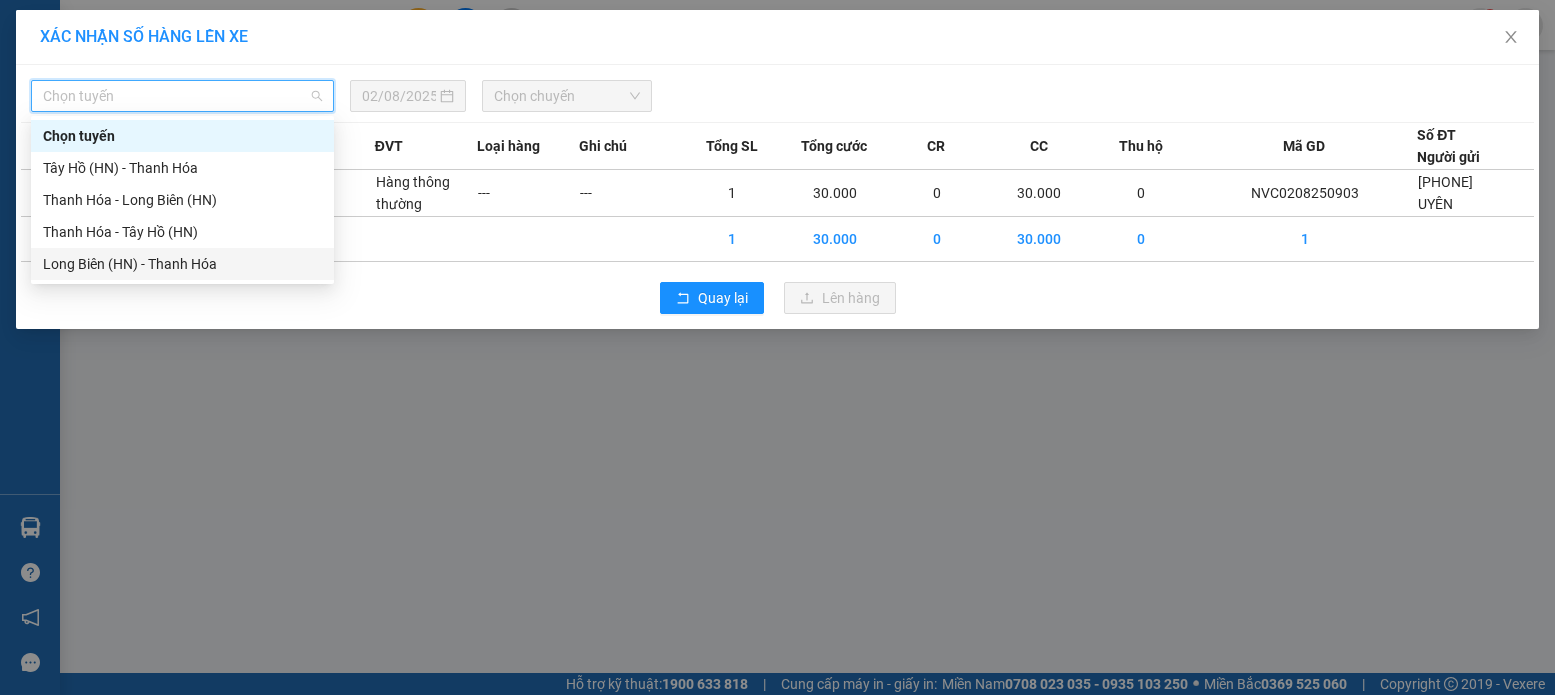 click on "Long Biên (HN) - Thanh Hóa" at bounding box center (182, 264) 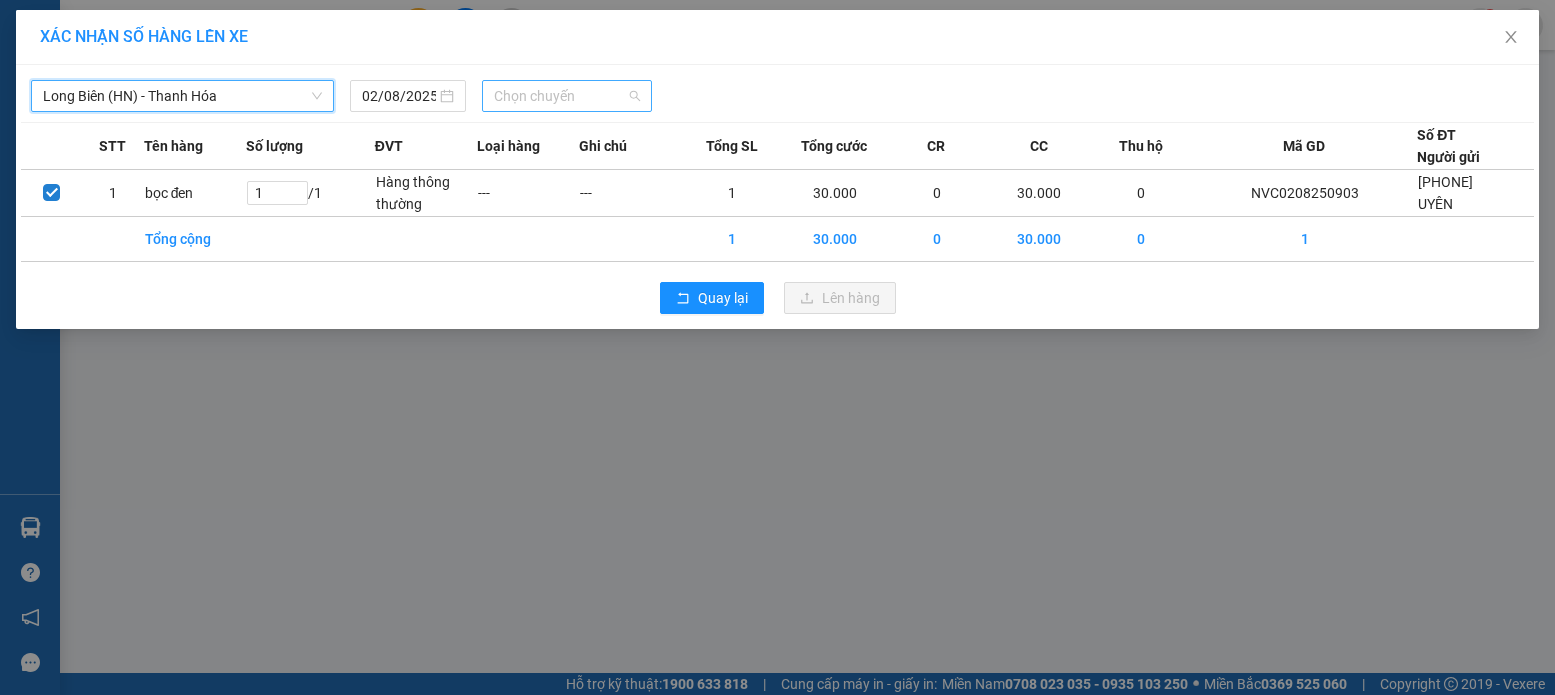 click on "Chọn chuyến" at bounding box center (567, 96) 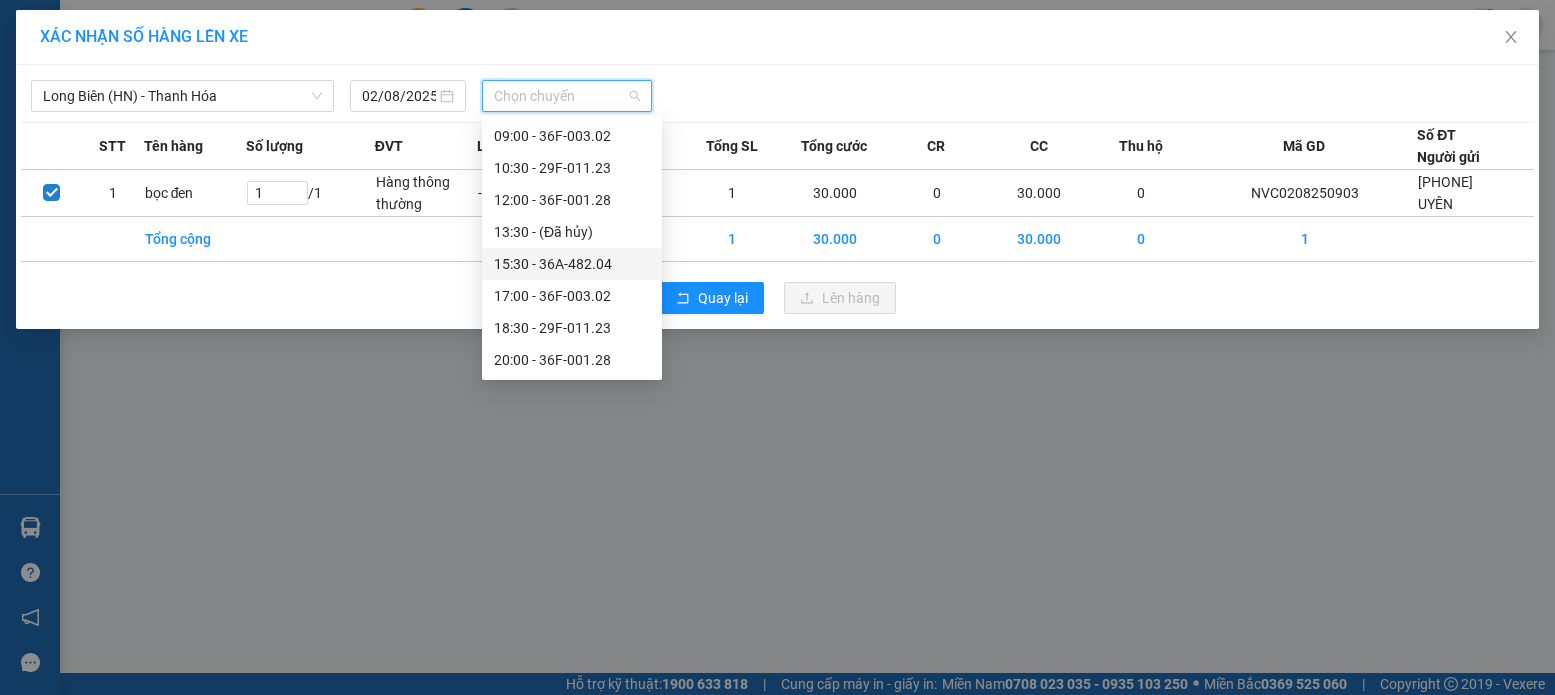 scroll, scrollTop: 0, scrollLeft: 0, axis: both 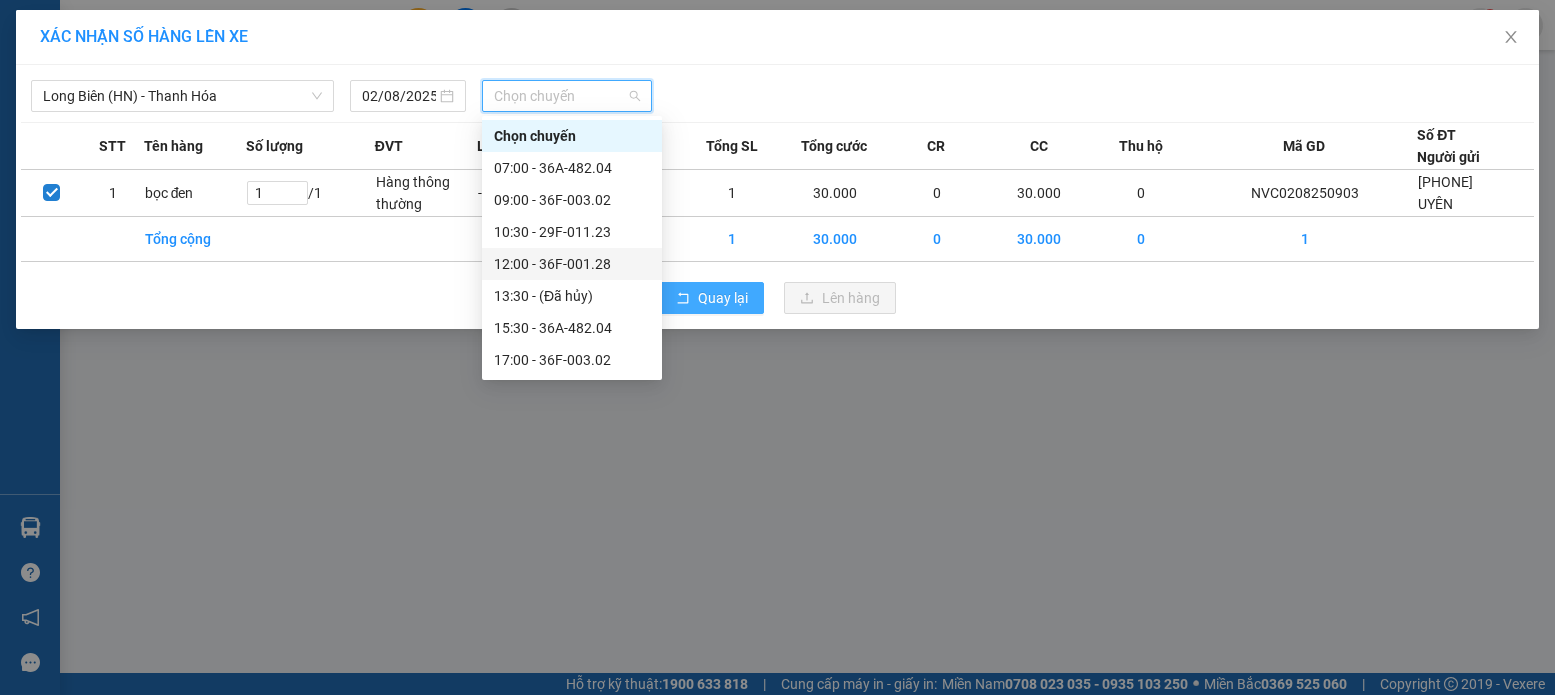 click on "Quay lại" at bounding box center (723, 298) 